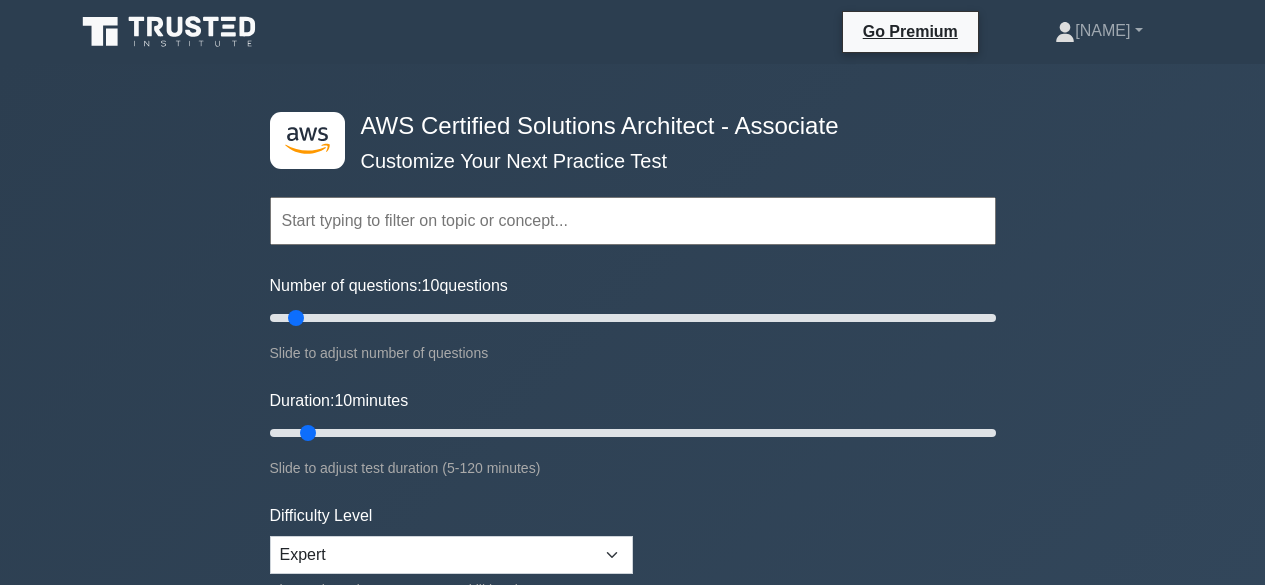 scroll, scrollTop: 0, scrollLeft: 0, axis: both 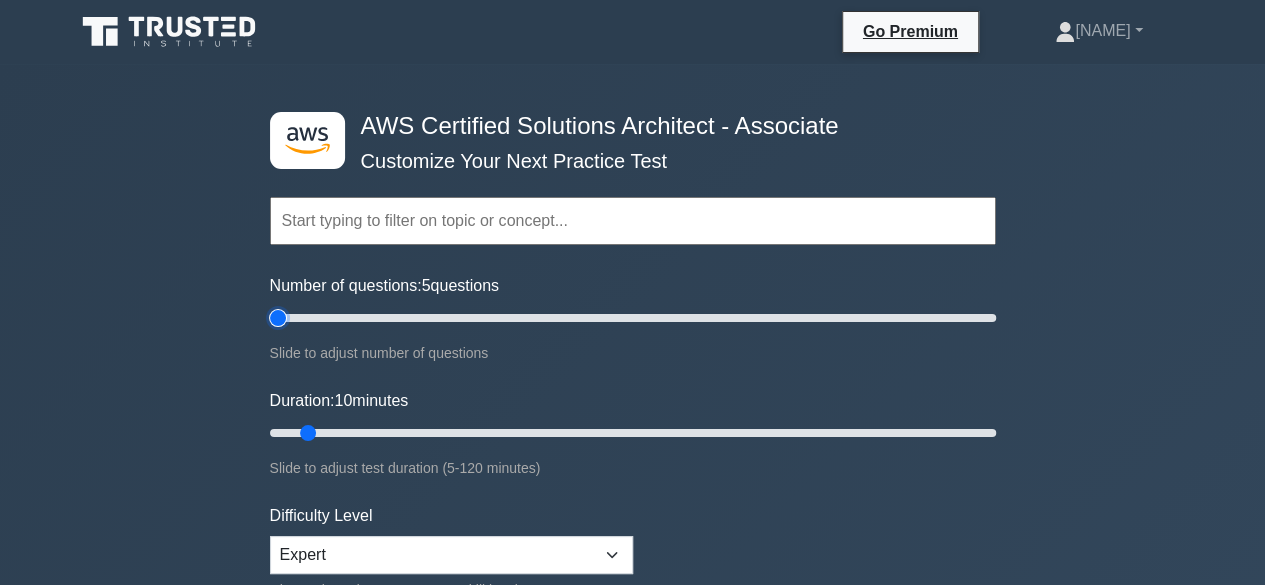 type on "5" 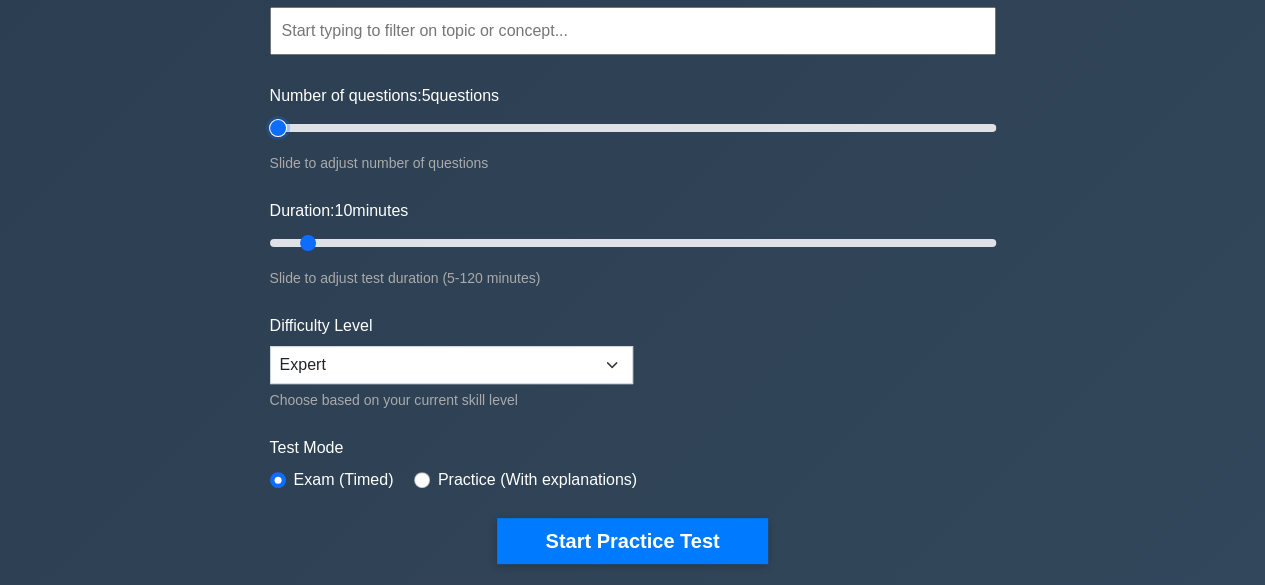 scroll, scrollTop: 264, scrollLeft: 0, axis: vertical 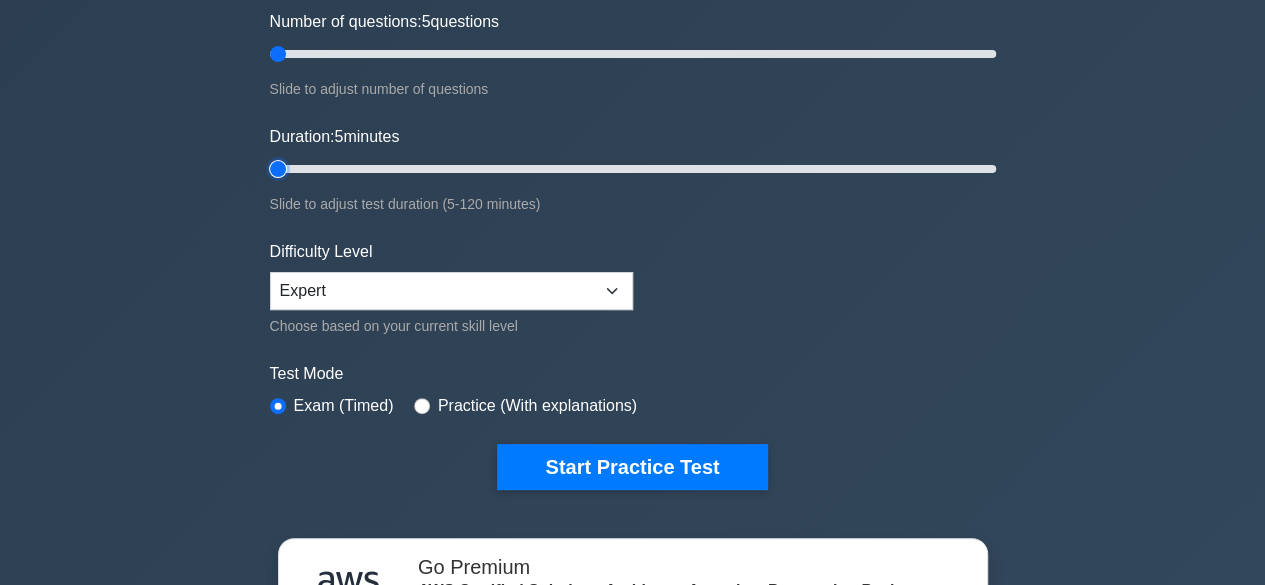 type on "5" 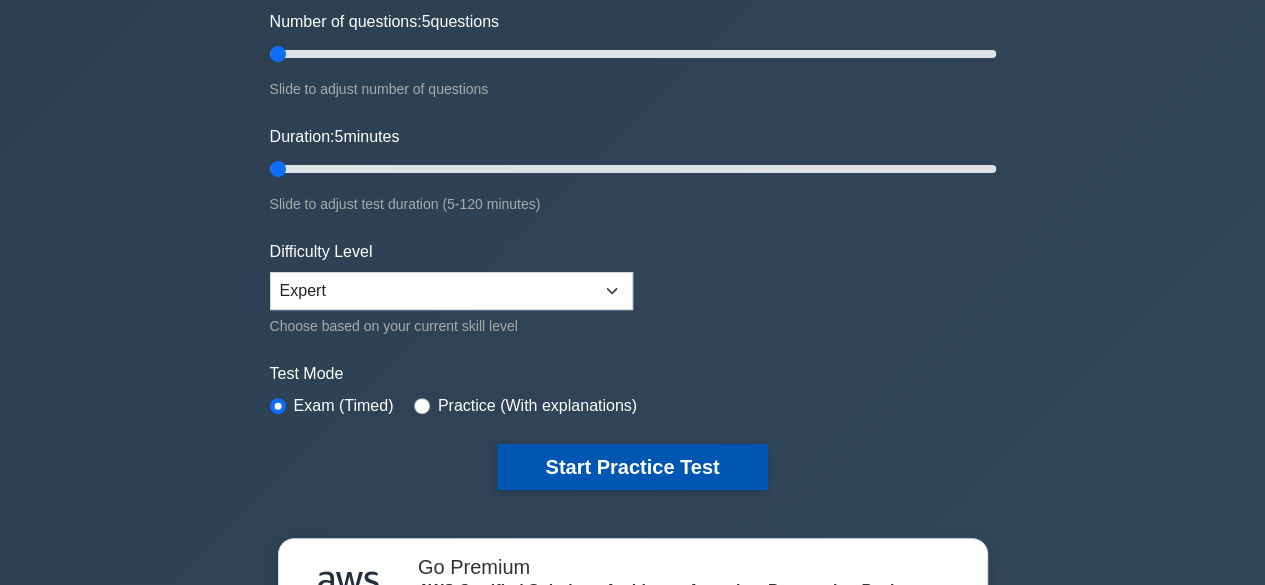click on "Start Practice Test" at bounding box center (632, 467) 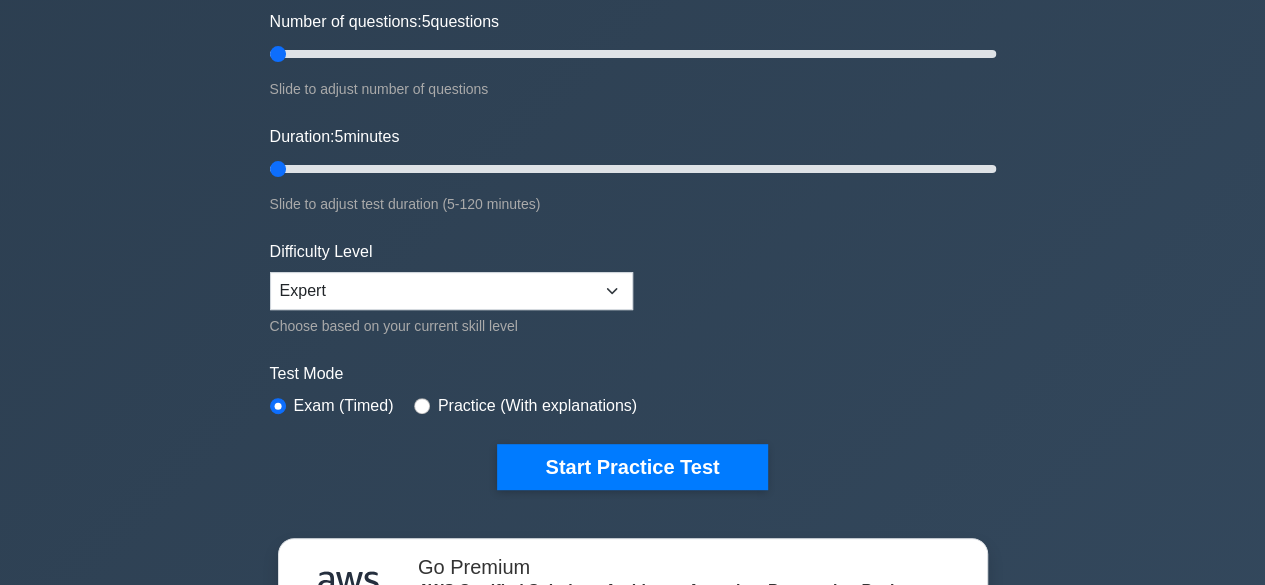 scroll, scrollTop: 0, scrollLeft: 0, axis: both 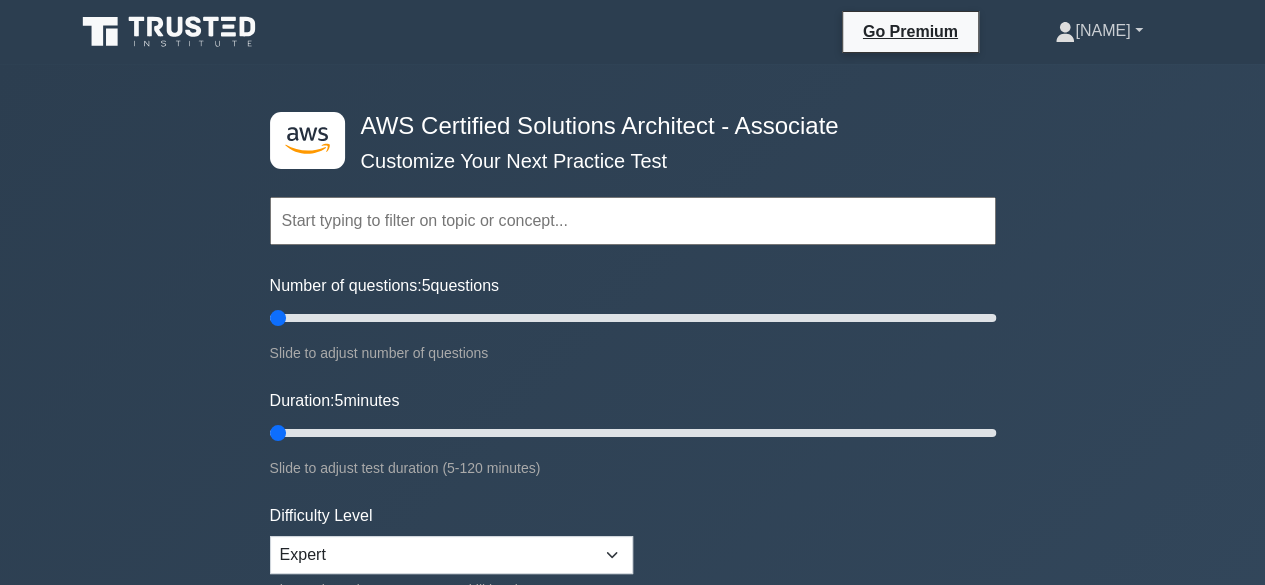 click on "[PERSON]" at bounding box center [1098, 31] 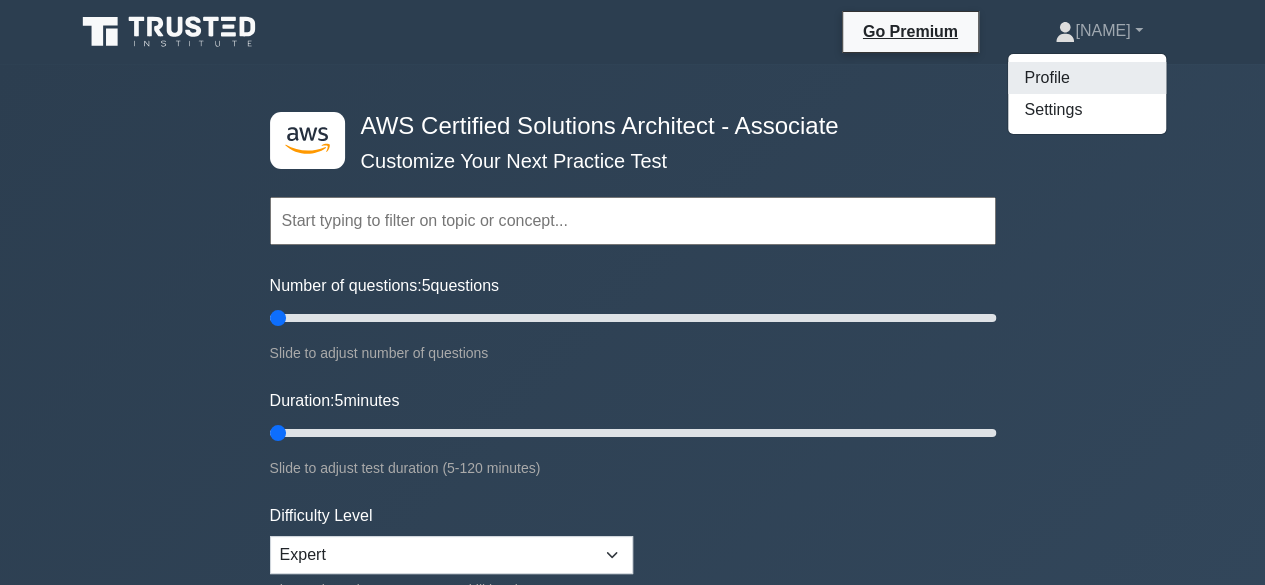 click on "Profile" at bounding box center (1087, 78) 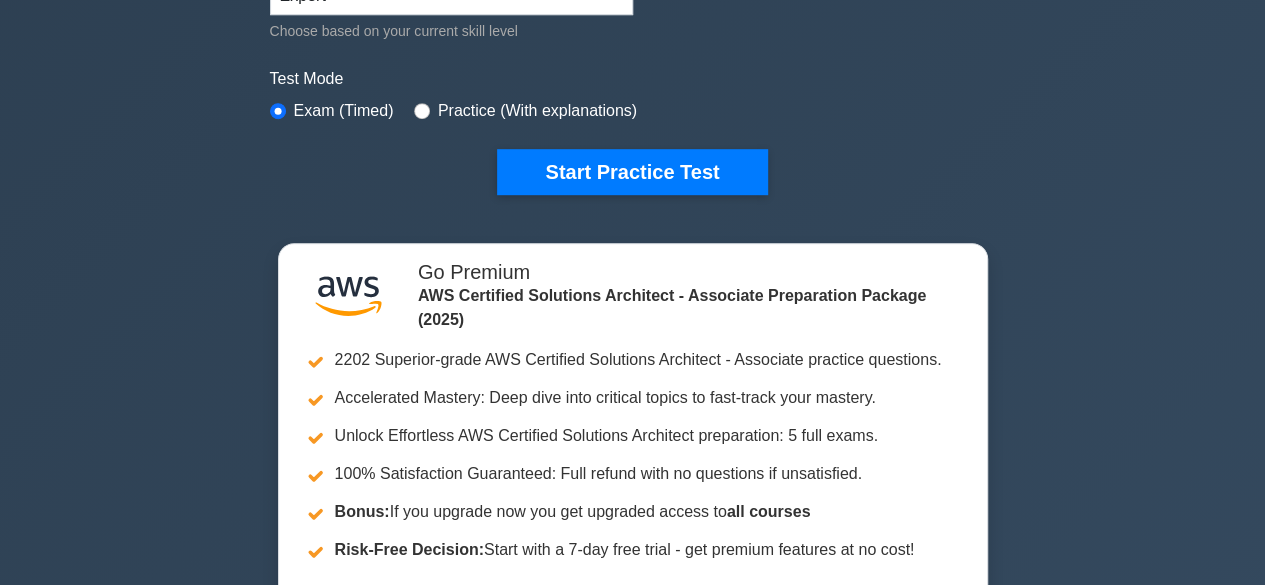 scroll, scrollTop: 589, scrollLeft: 0, axis: vertical 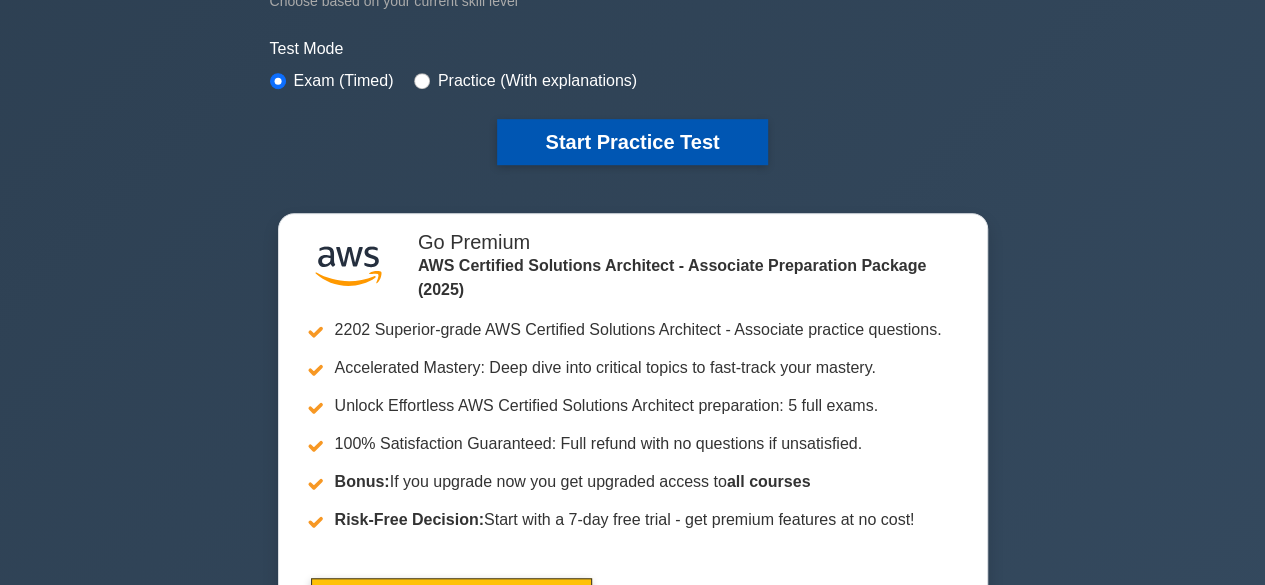 drag, startPoint x: 588, startPoint y: 104, endPoint x: 592, endPoint y: 120, distance: 16.492422 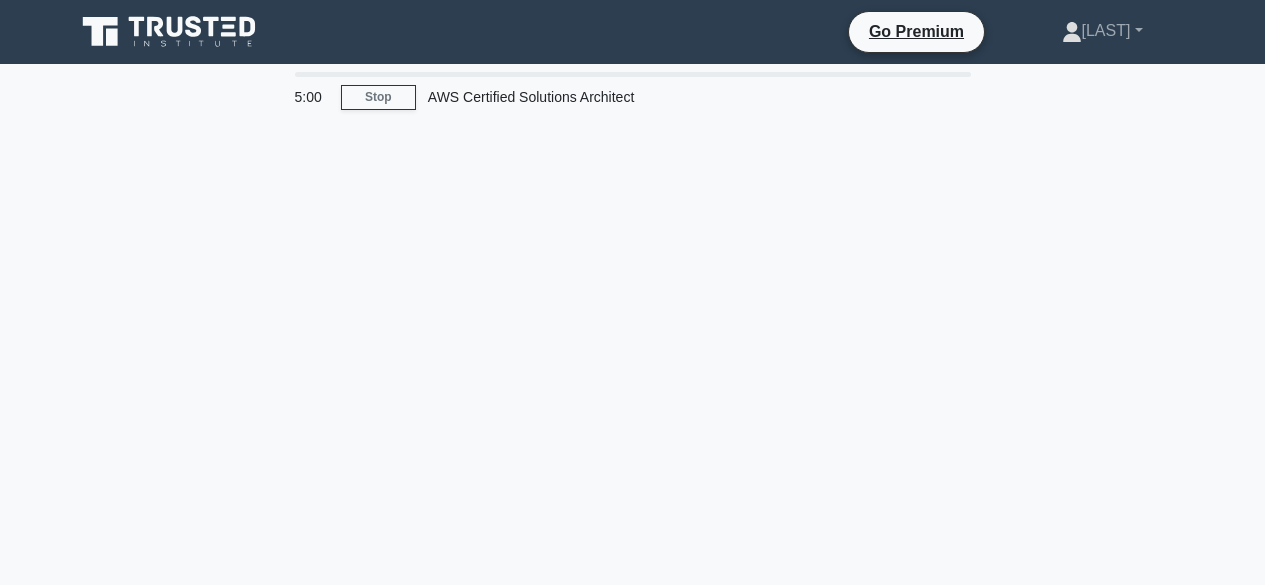 scroll, scrollTop: 0, scrollLeft: 0, axis: both 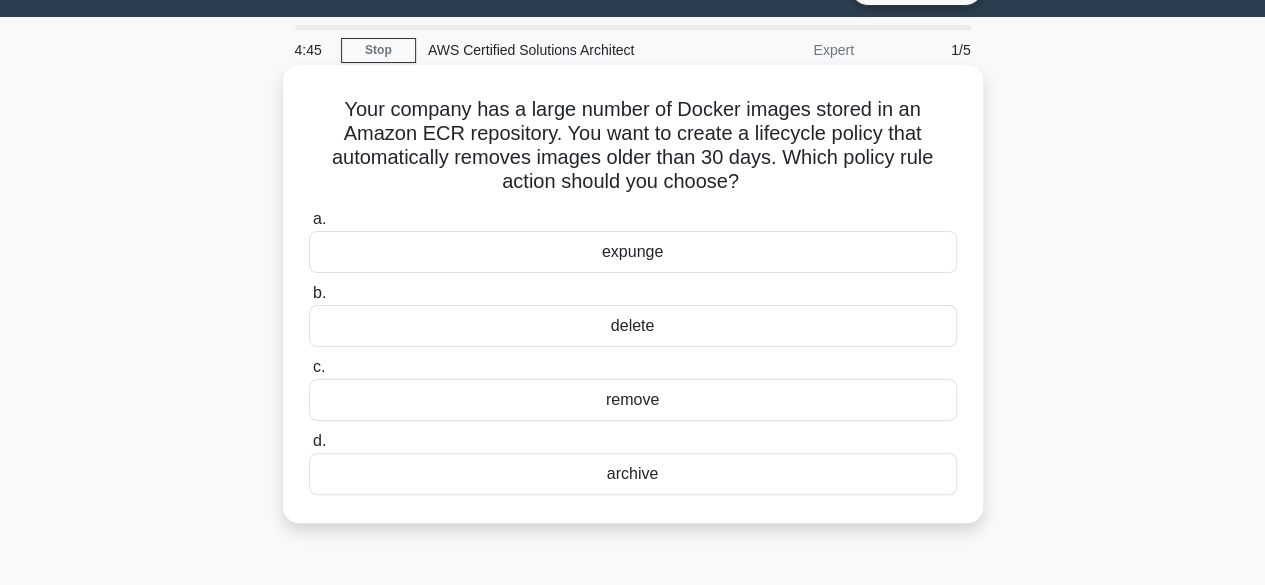 click on "remove" at bounding box center (633, 400) 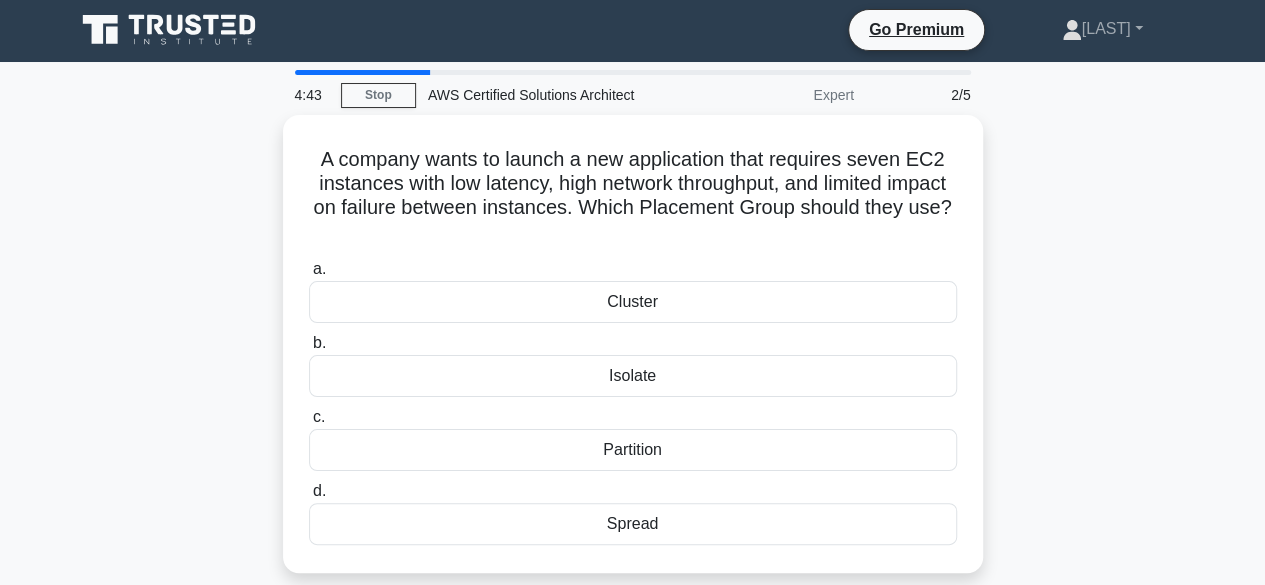 scroll, scrollTop: 0, scrollLeft: 0, axis: both 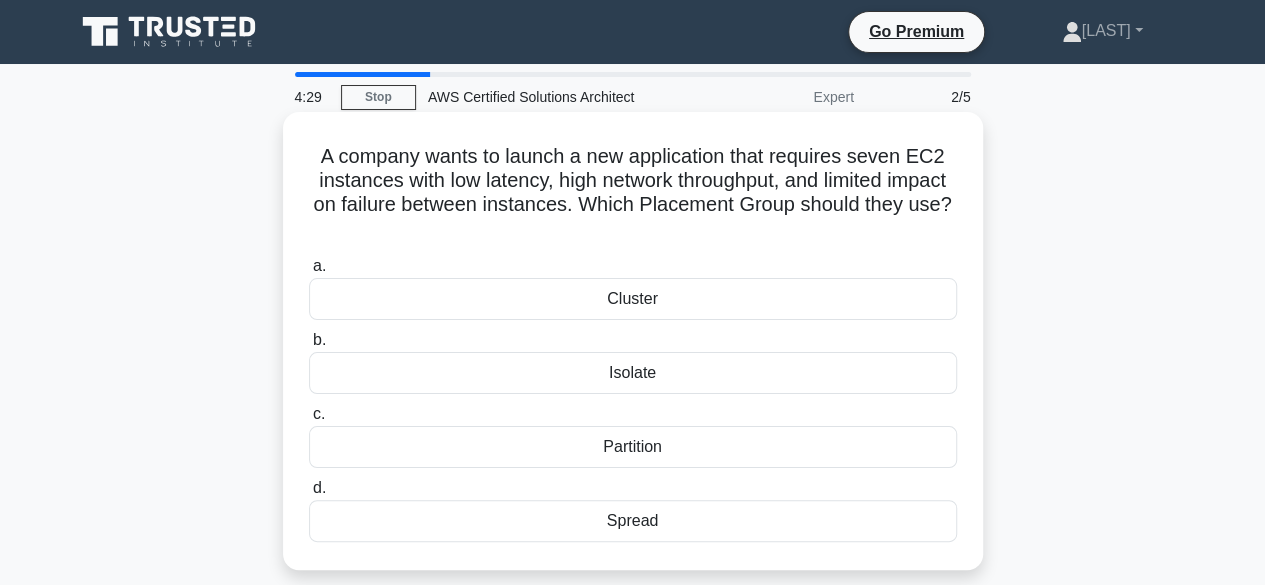click on "Cluster" at bounding box center [633, 299] 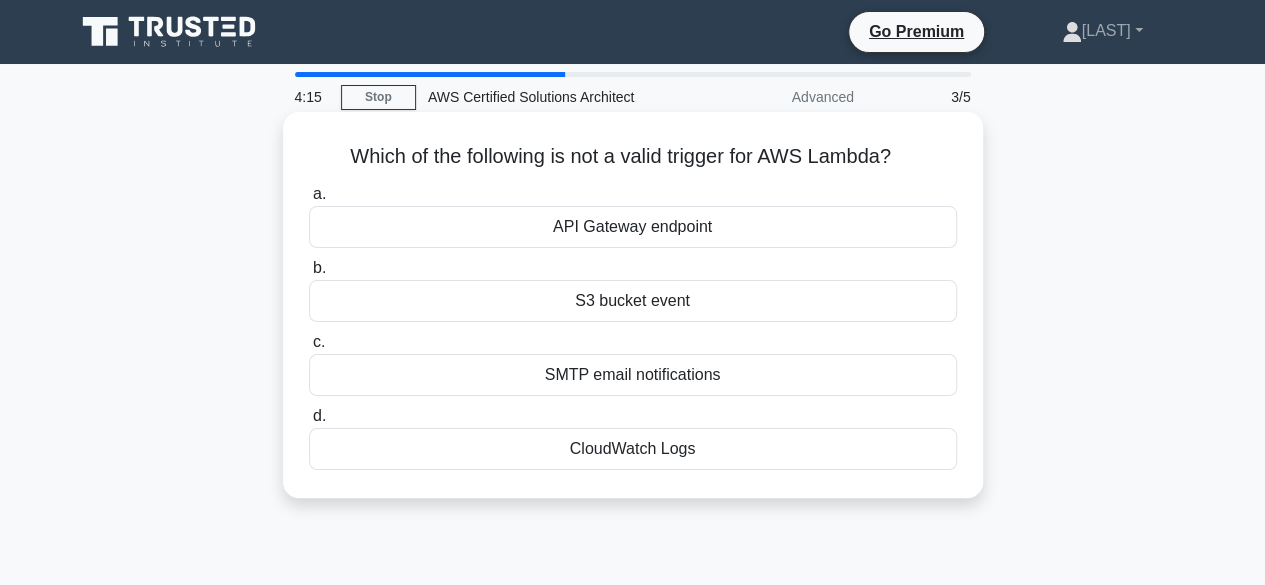 click on "SMTP email notifications" at bounding box center (633, 375) 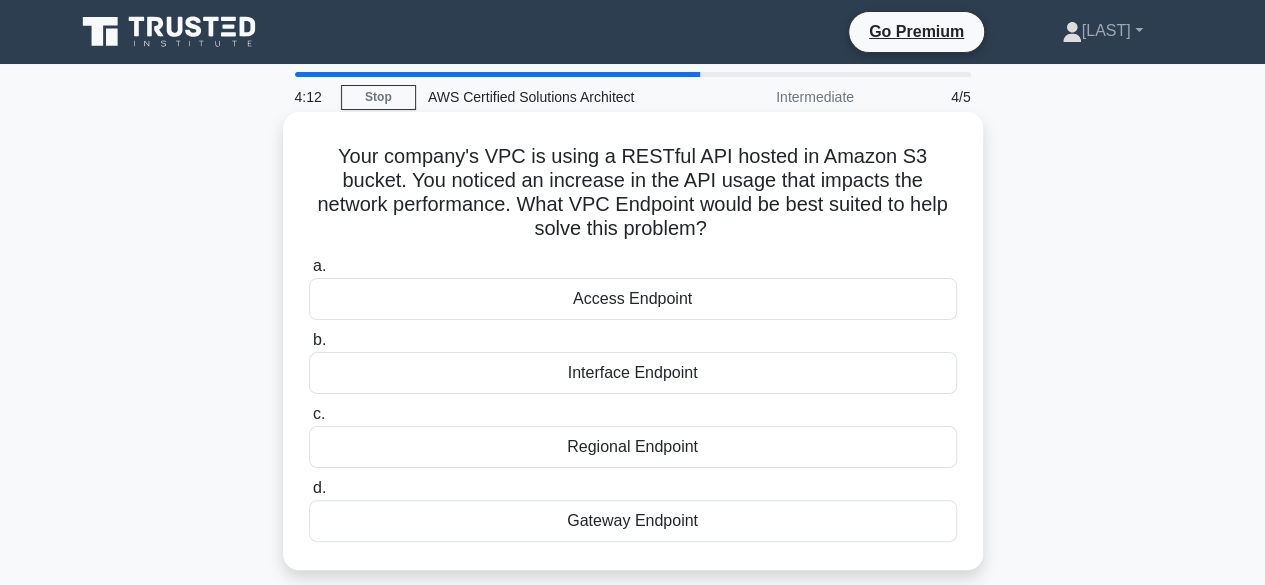 click on "b.
Interface Endpoint" at bounding box center (633, 361) 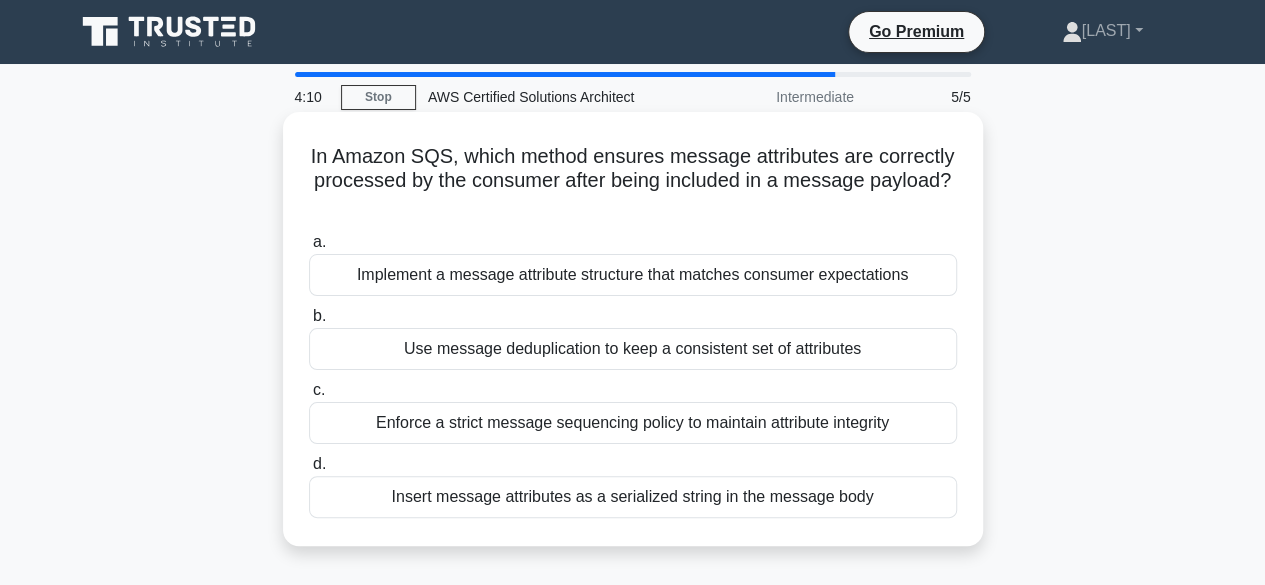 click on "Use message deduplication to keep a consistent set of attributes" at bounding box center [633, 349] 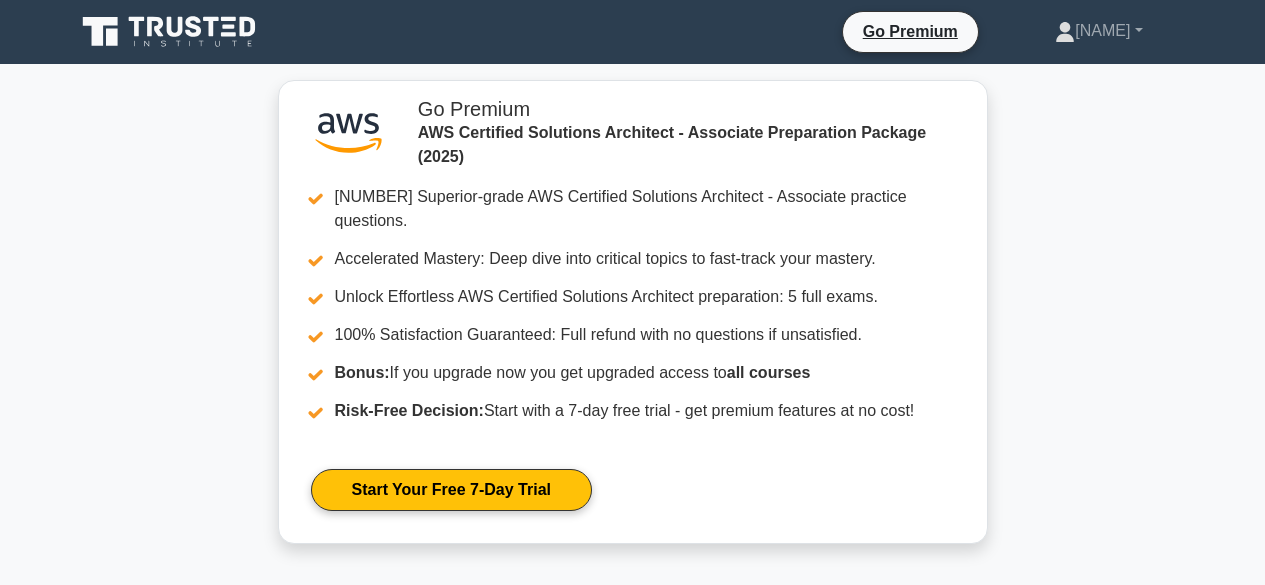 scroll, scrollTop: 0, scrollLeft: 0, axis: both 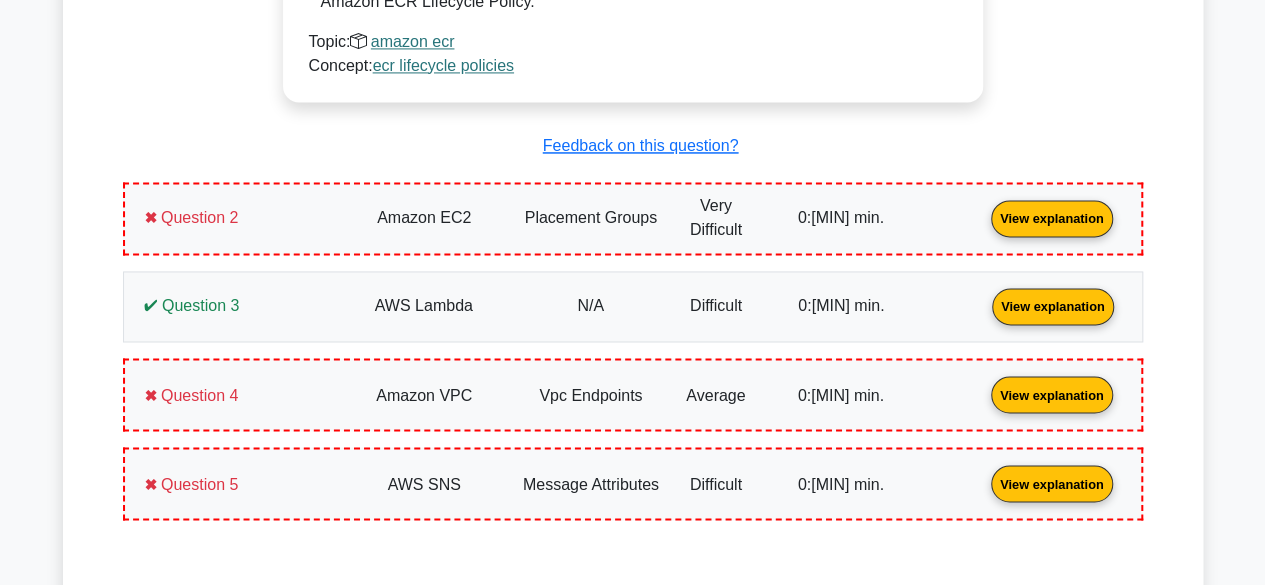 click on "View explanation" at bounding box center (1052, 216) 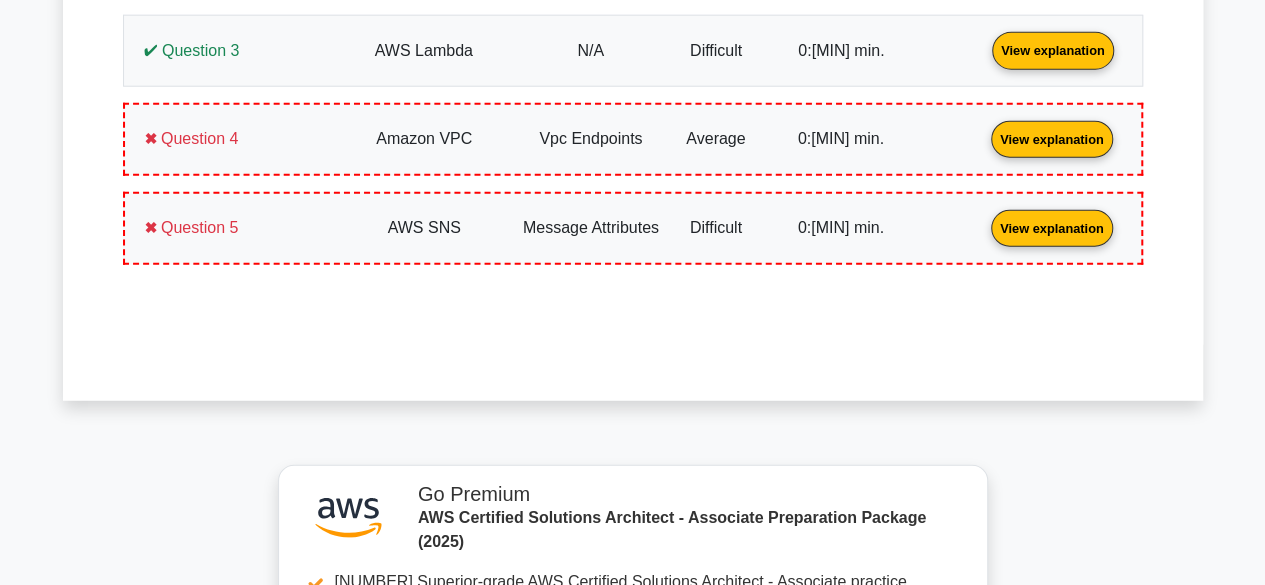 scroll, scrollTop: 2534, scrollLeft: 0, axis: vertical 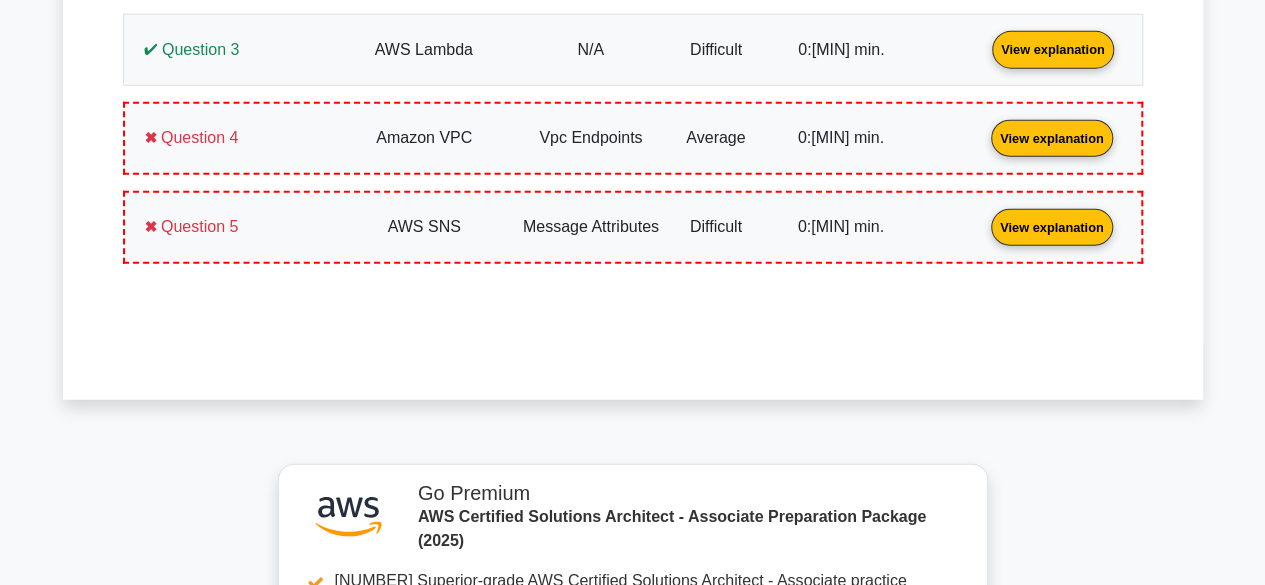 click on "View explanation" at bounding box center (1053, 48) 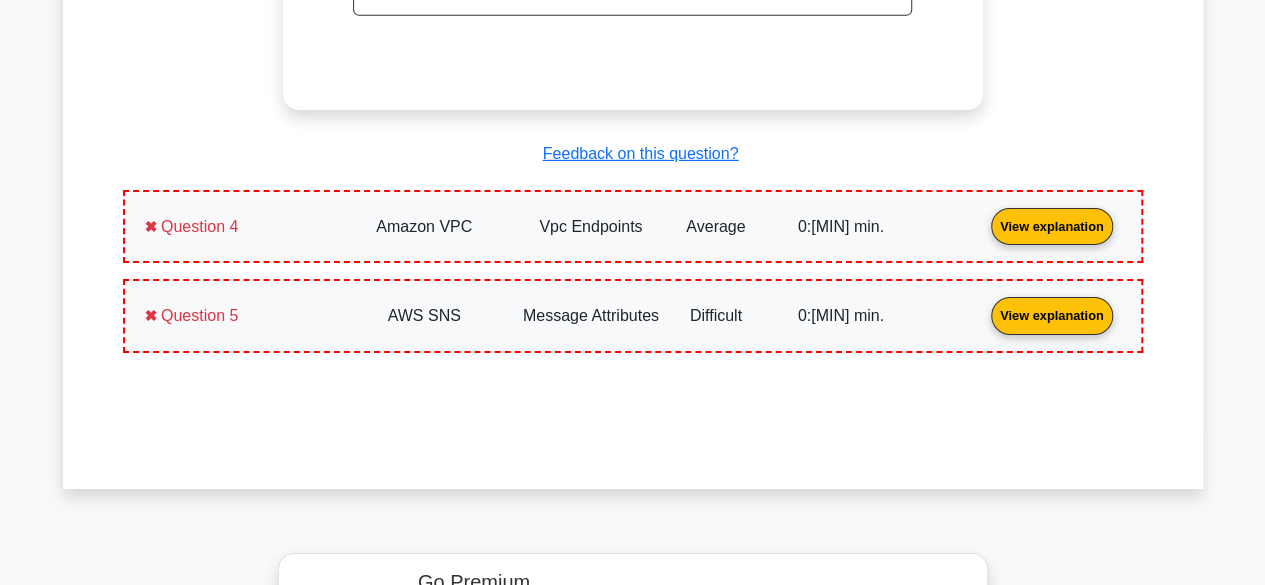 scroll, scrollTop: 3256, scrollLeft: 0, axis: vertical 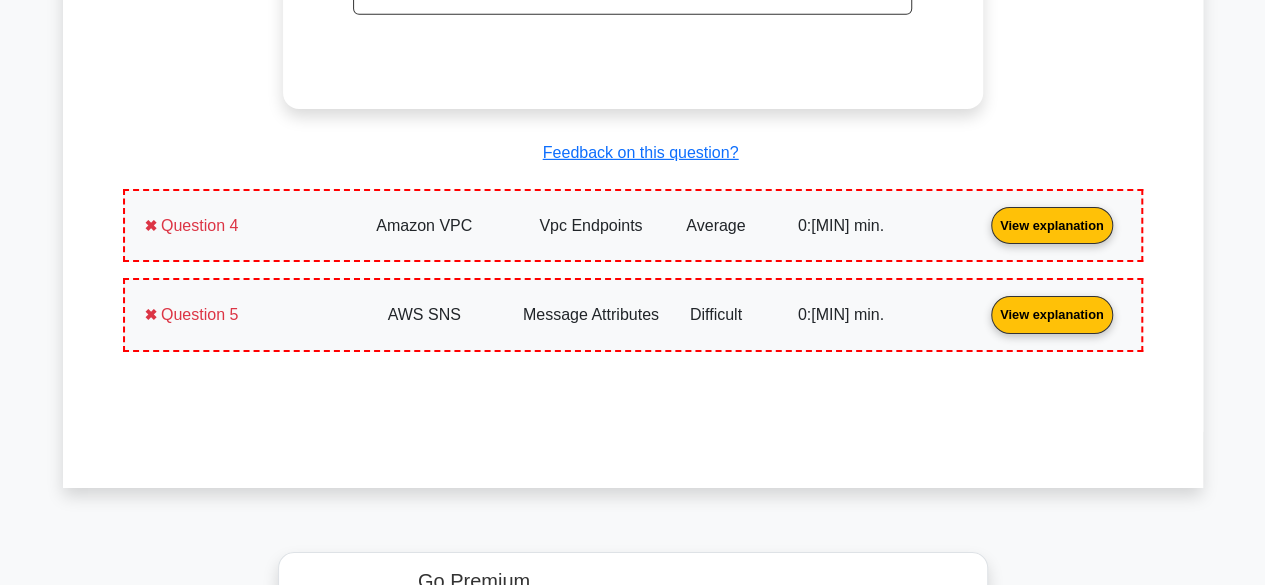 click on "View explanation" at bounding box center [1052, 224] 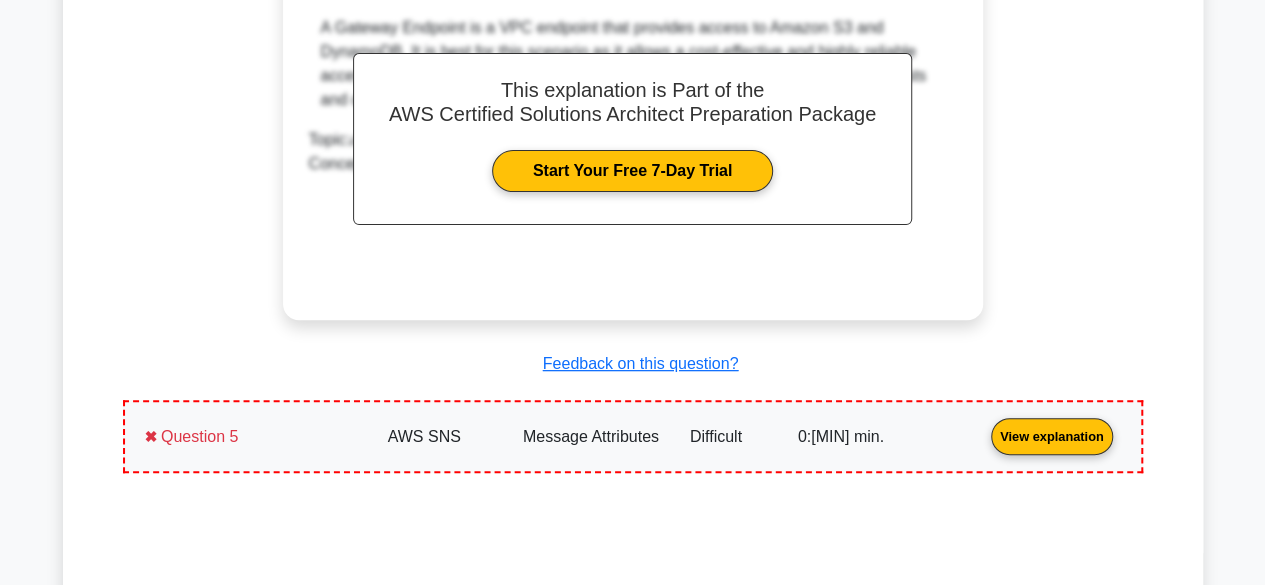 scroll, scrollTop: 4022, scrollLeft: 0, axis: vertical 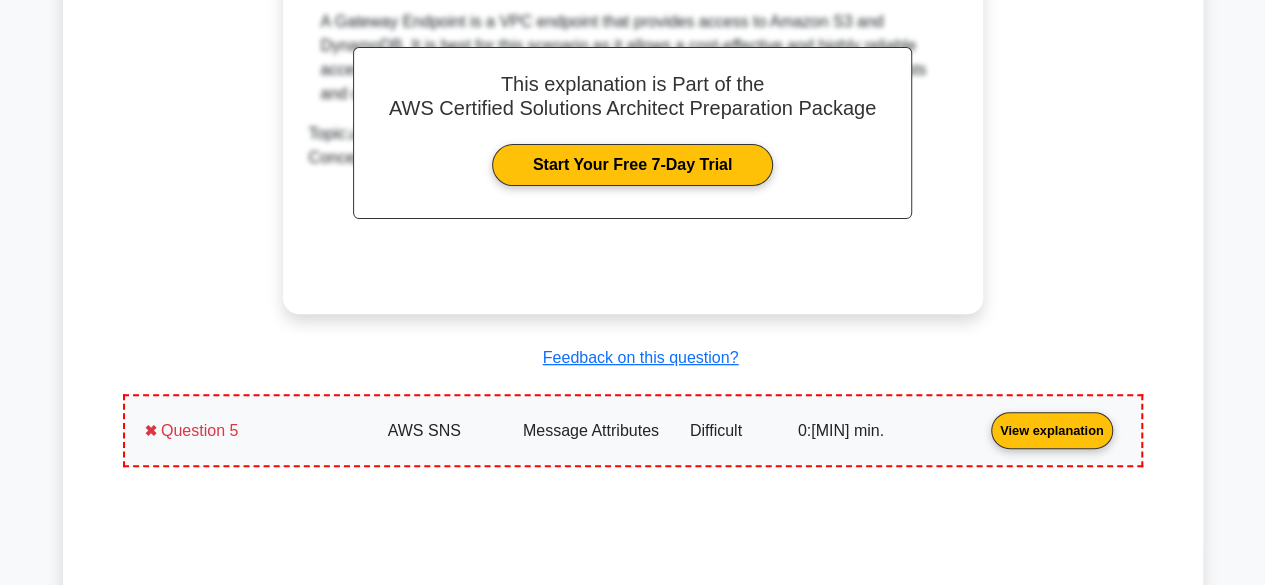 click on "View explanation" at bounding box center [1052, 429] 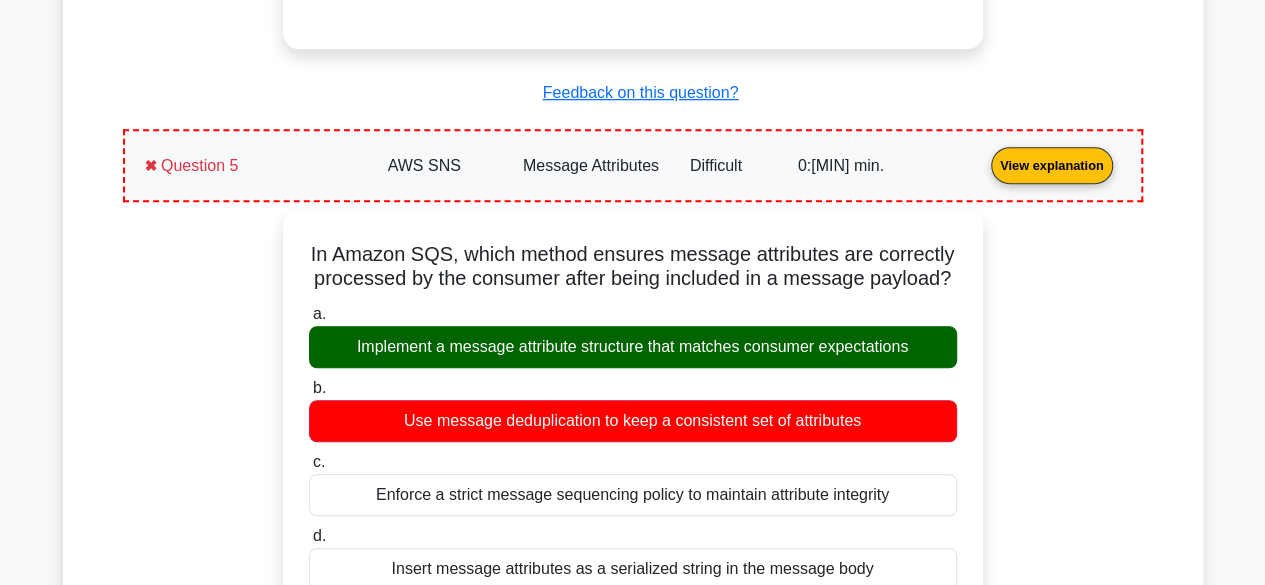 scroll, scrollTop: 4295, scrollLeft: 0, axis: vertical 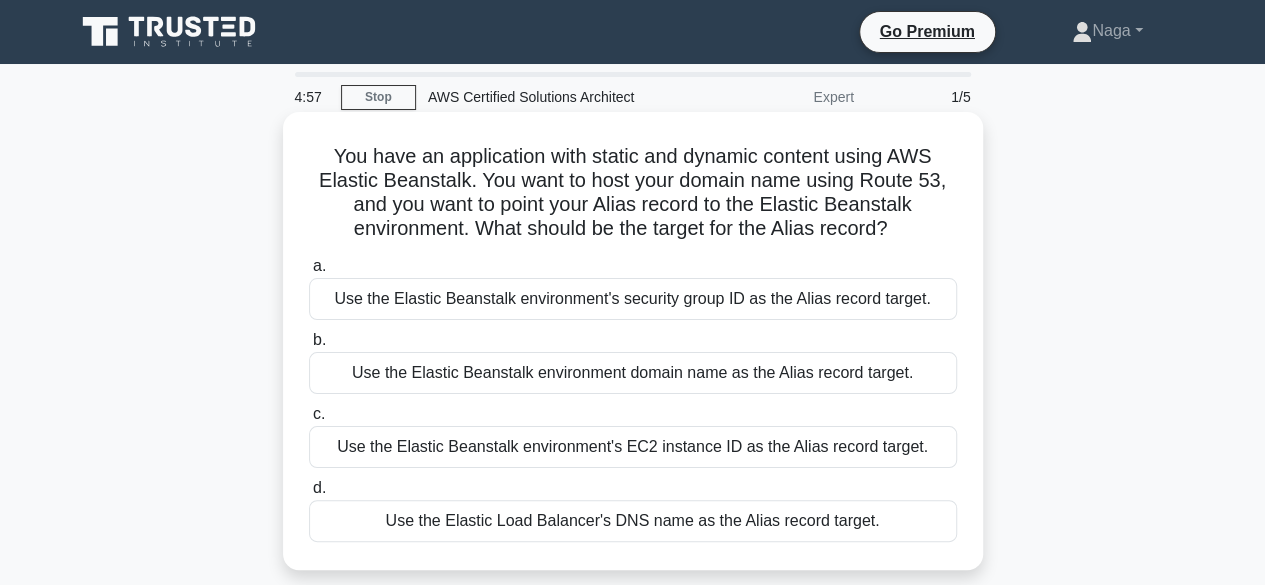 click on "Use the Elastic Beanstalk environment's security group ID as the Alias record target." at bounding box center (633, 299) 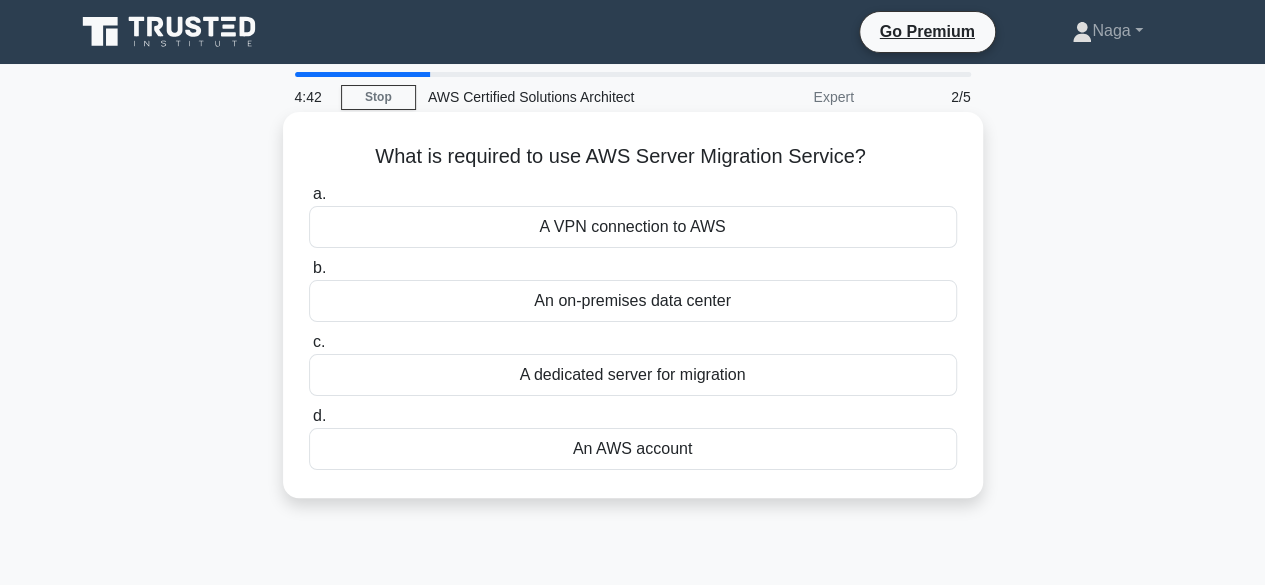 click on "An AWS account" at bounding box center [633, 449] 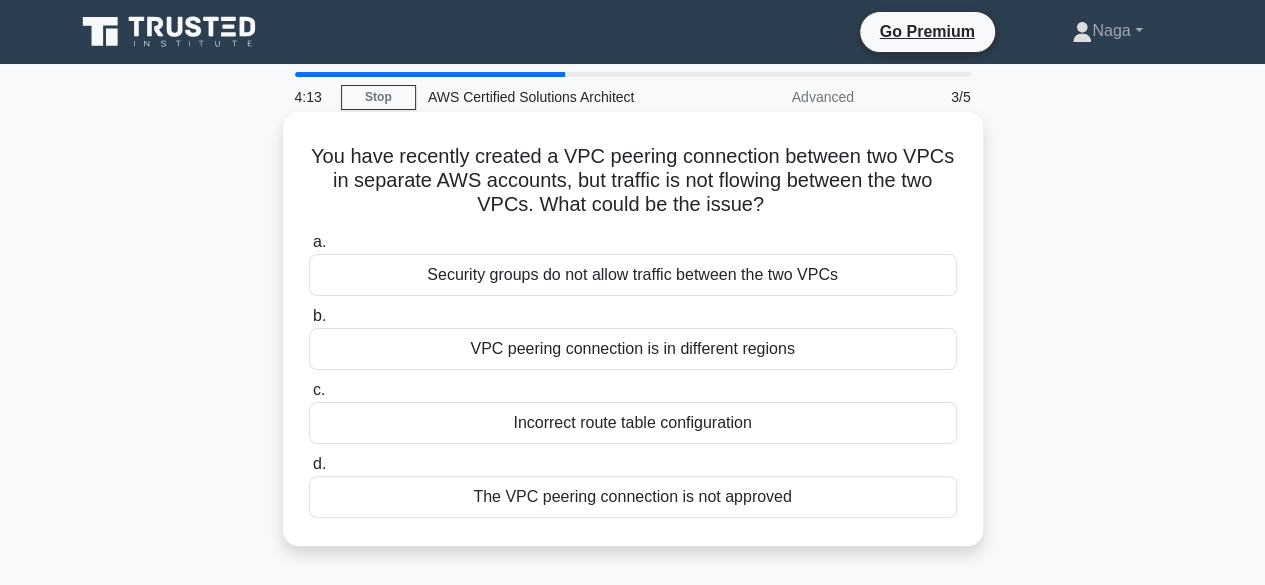 click on "VPC peering connection is in different regions" at bounding box center [633, 349] 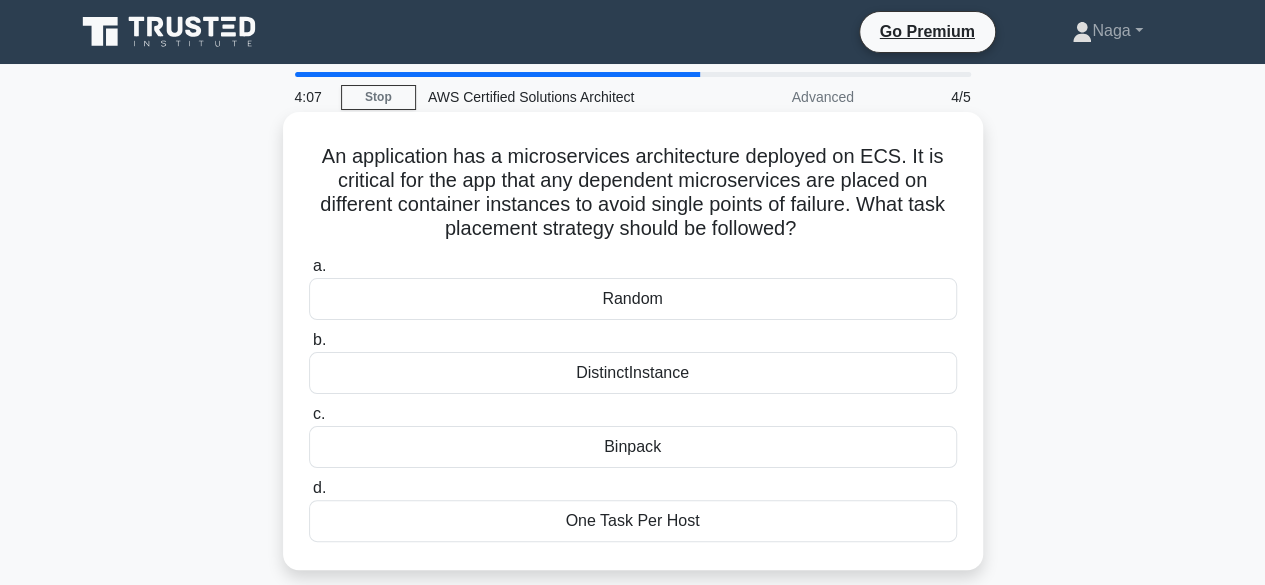 click on "DistinctInstance" at bounding box center (633, 373) 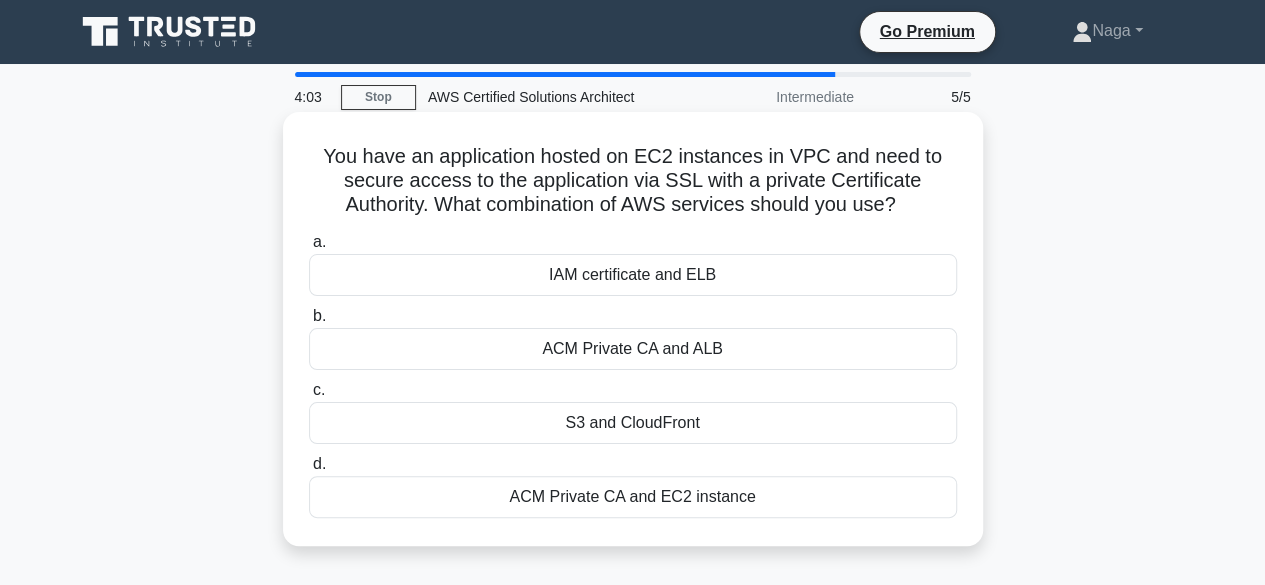 click on "S3 and CloudFront" at bounding box center [633, 423] 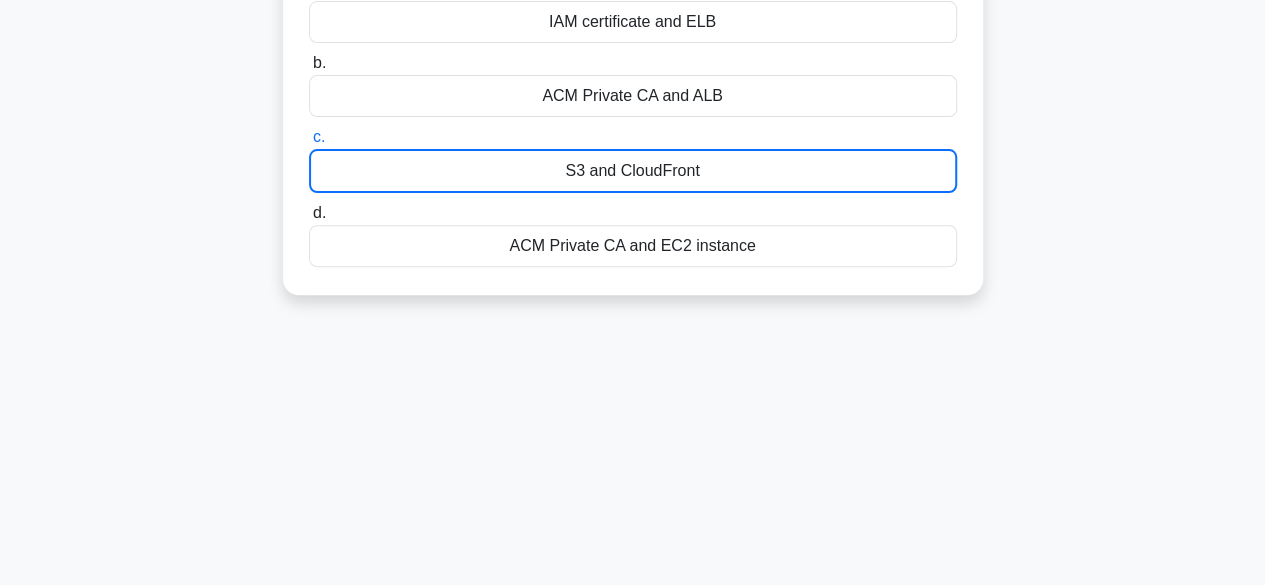 scroll, scrollTop: 270, scrollLeft: 0, axis: vertical 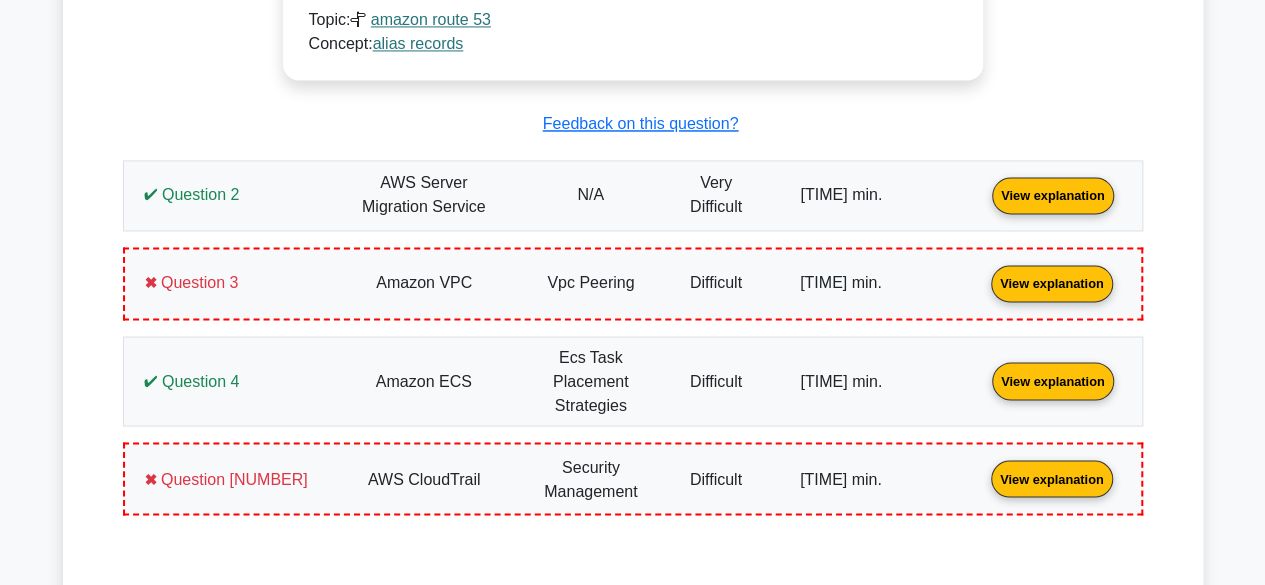 click on "View explanation" at bounding box center (1053, 193) 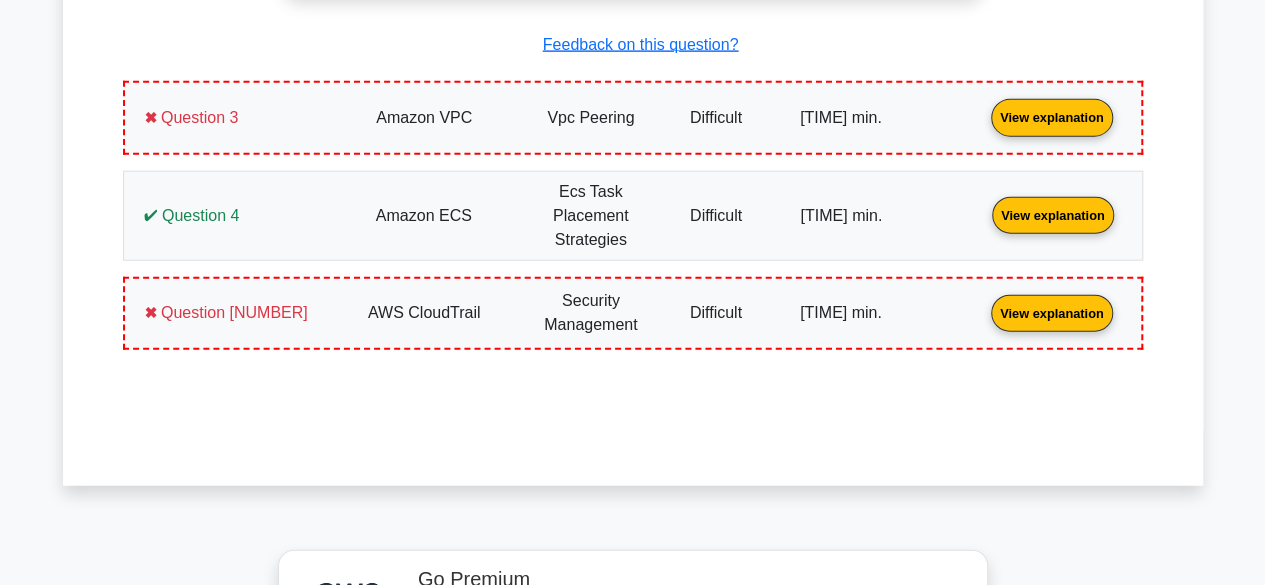 scroll, scrollTop: 2377, scrollLeft: 0, axis: vertical 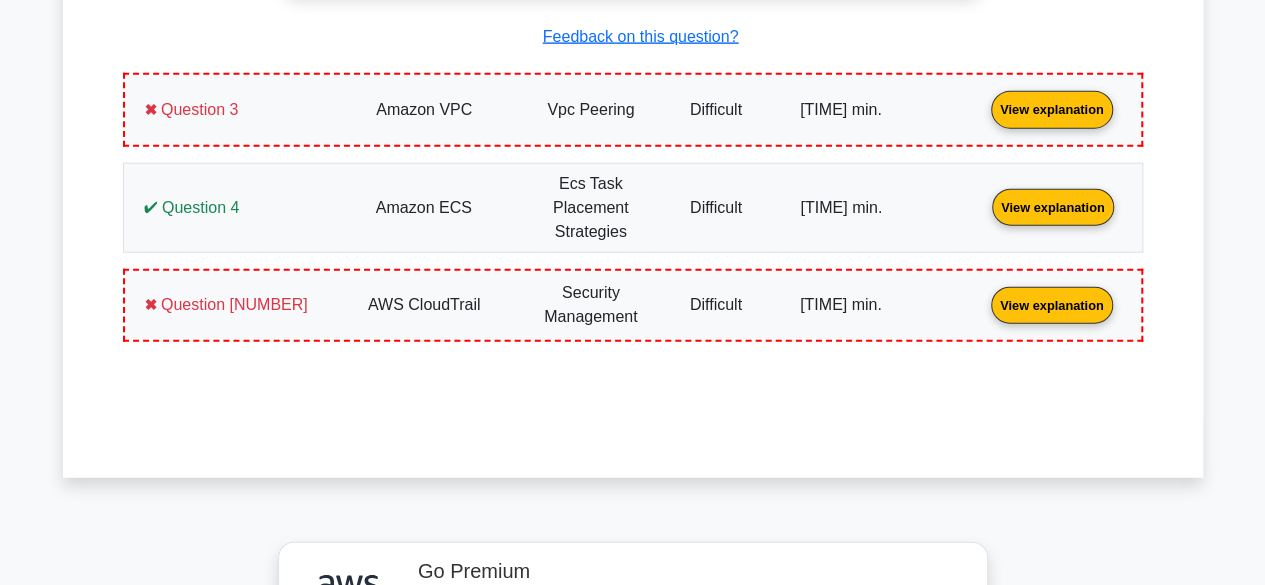 click on "View explanation" at bounding box center [1052, 108] 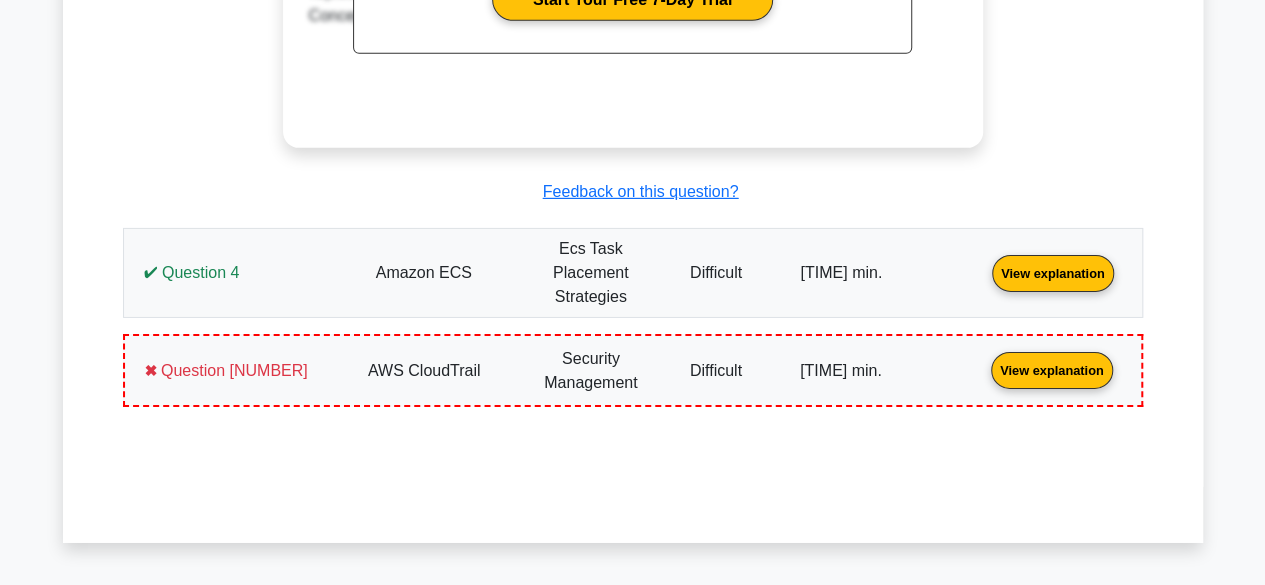 scroll, scrollTop: 3180, scrollLeft: 0, axis: vertical 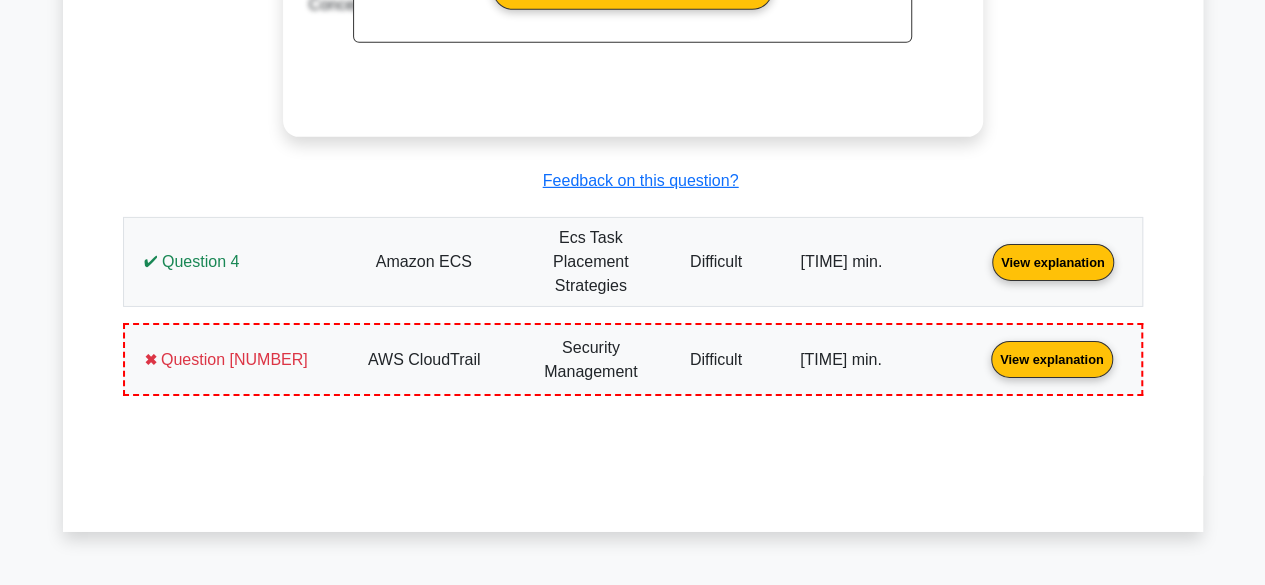click on "View explanation" at bounding box center (1053, 260) 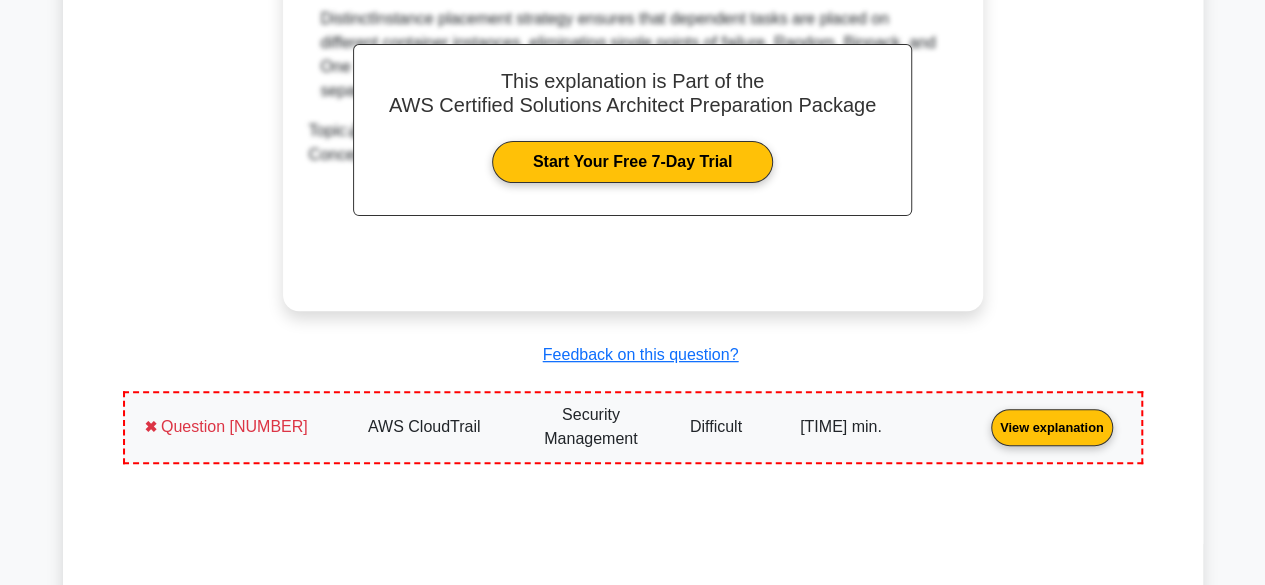 scroll, scrollTop: 3996, scrollLeft: 0, axis: vertical 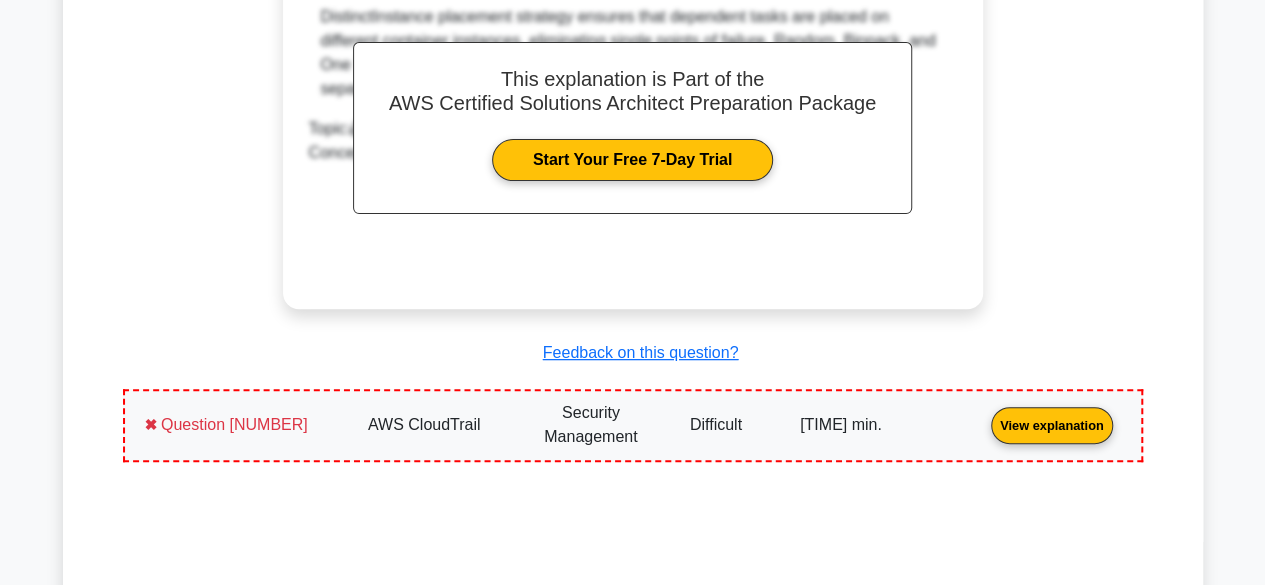 click on "View explanation" at bounding box center [1052, 424] 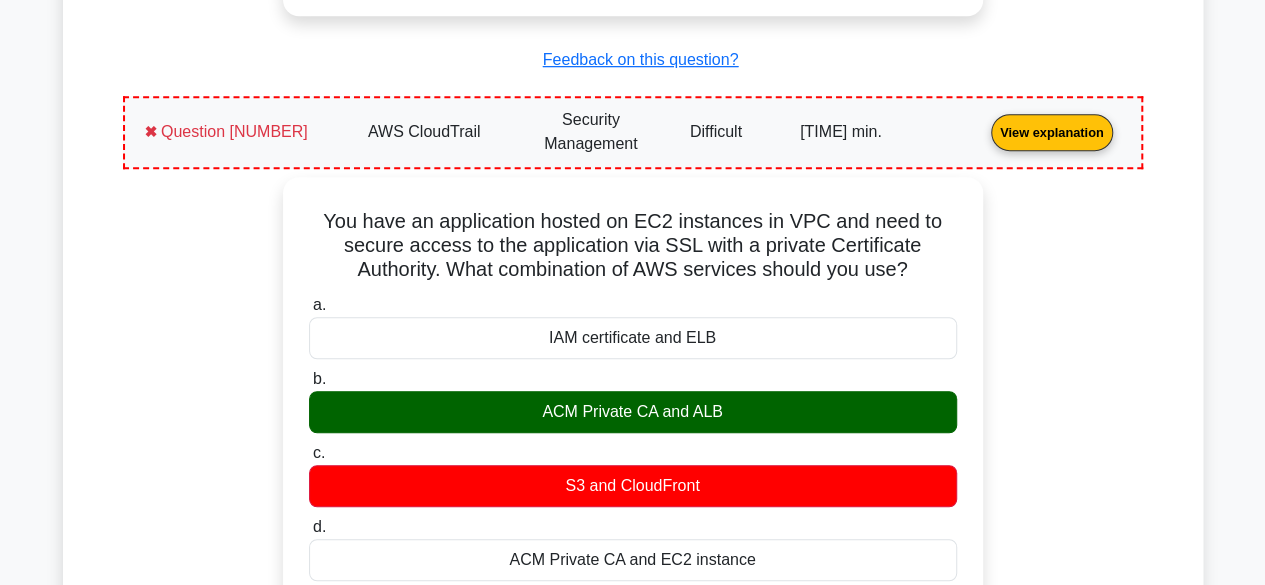 scroll, scrollTop: 4298, scrollLeft: 0, axis: vertical 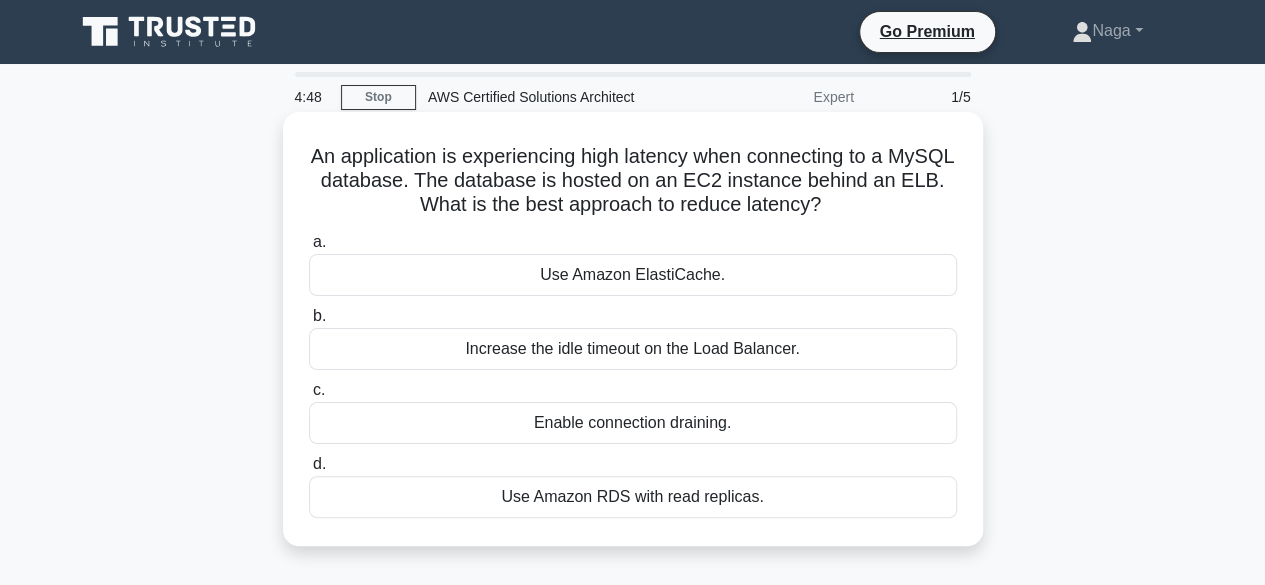 click on "Use Amazon ElastiCache." at bounding box center [633, 275] 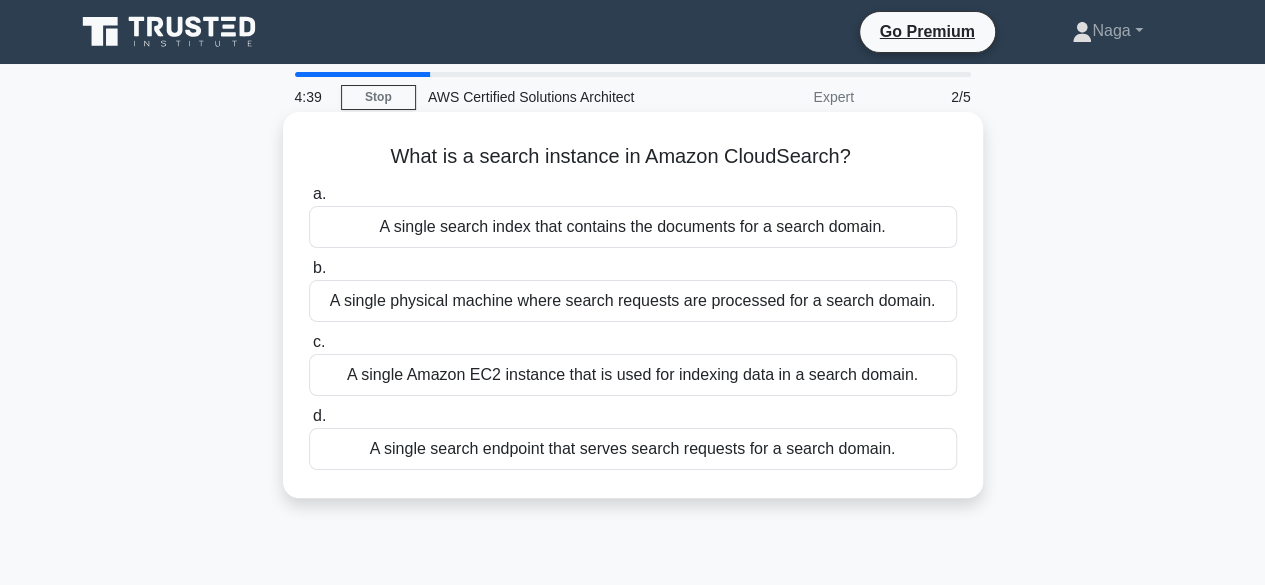 click on "A single Amazon EC2 instance that is used for indexing data in a search domain." at bounding box center (633, 375) 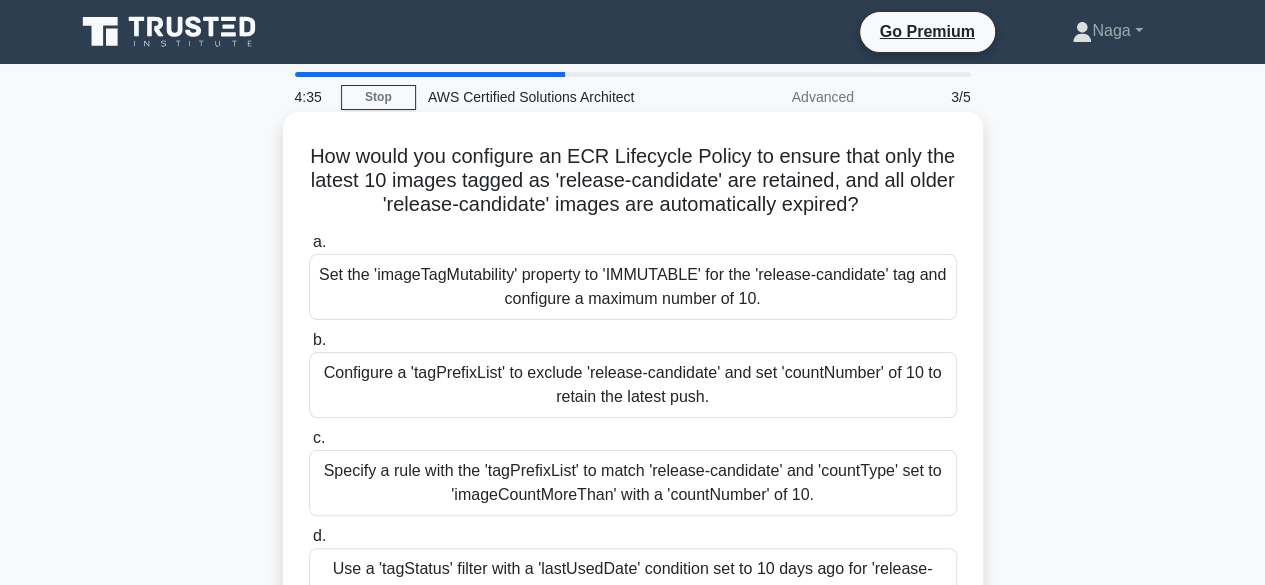 click on "Configure a 'tagPrefixList' to exclude 'release-candidate' and set 'countNumber' of 10 to retain the latest push." at bounding box center (633, 385) 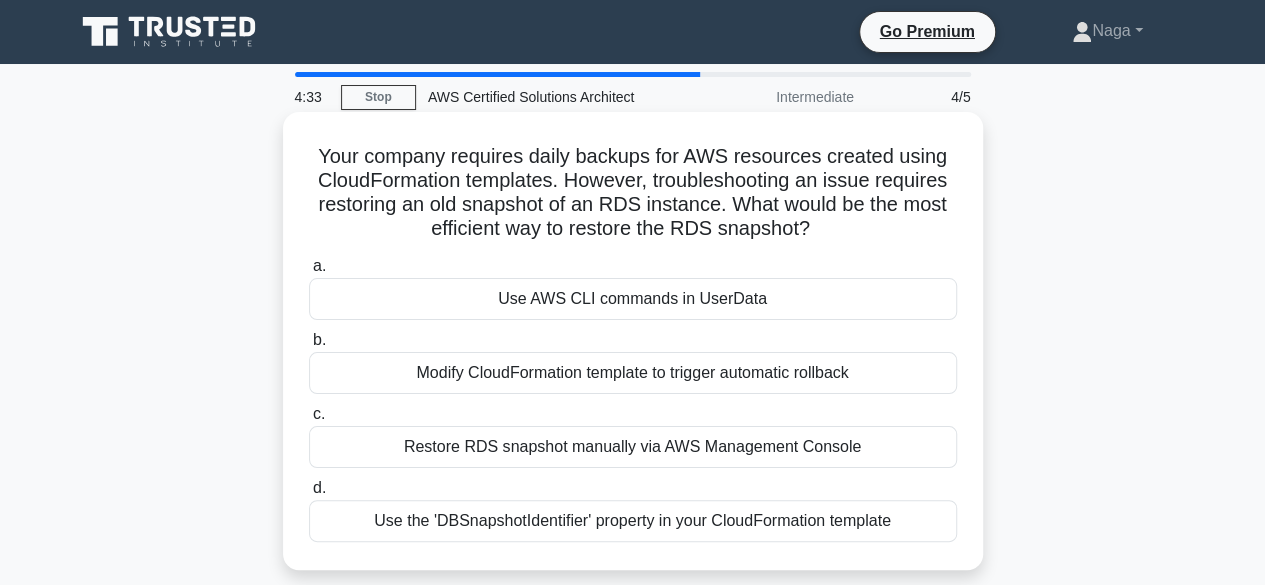 click on "Modify CloudFormation template to trigger automatic rollback" at bounding box center (633, 373) 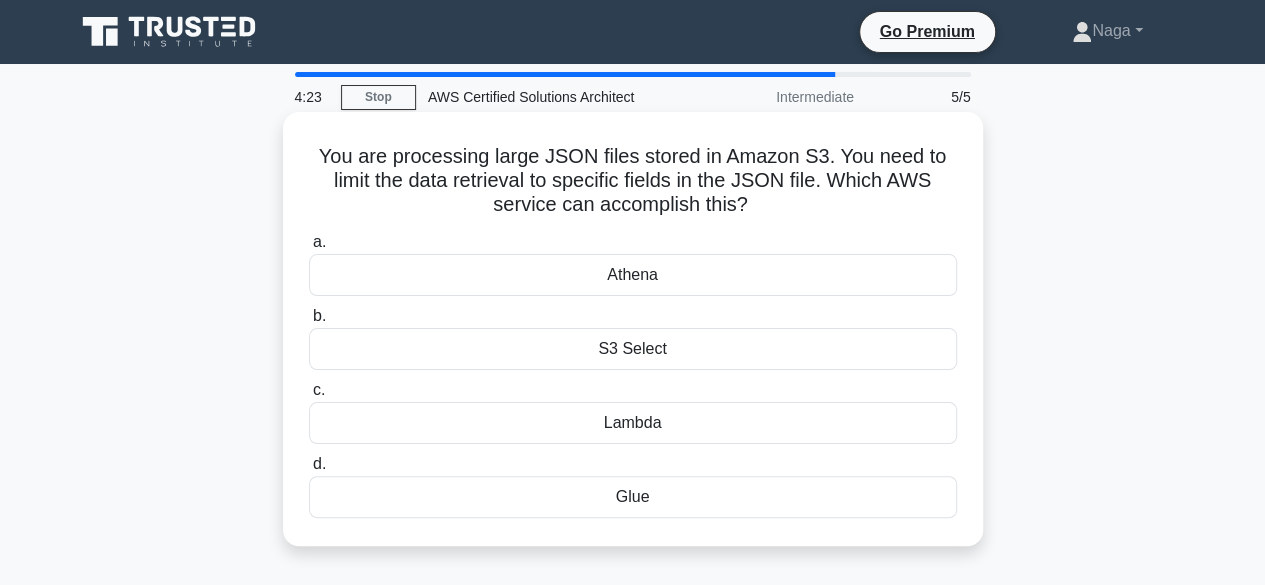 click on "Athena" at bounding box center (633, 275) 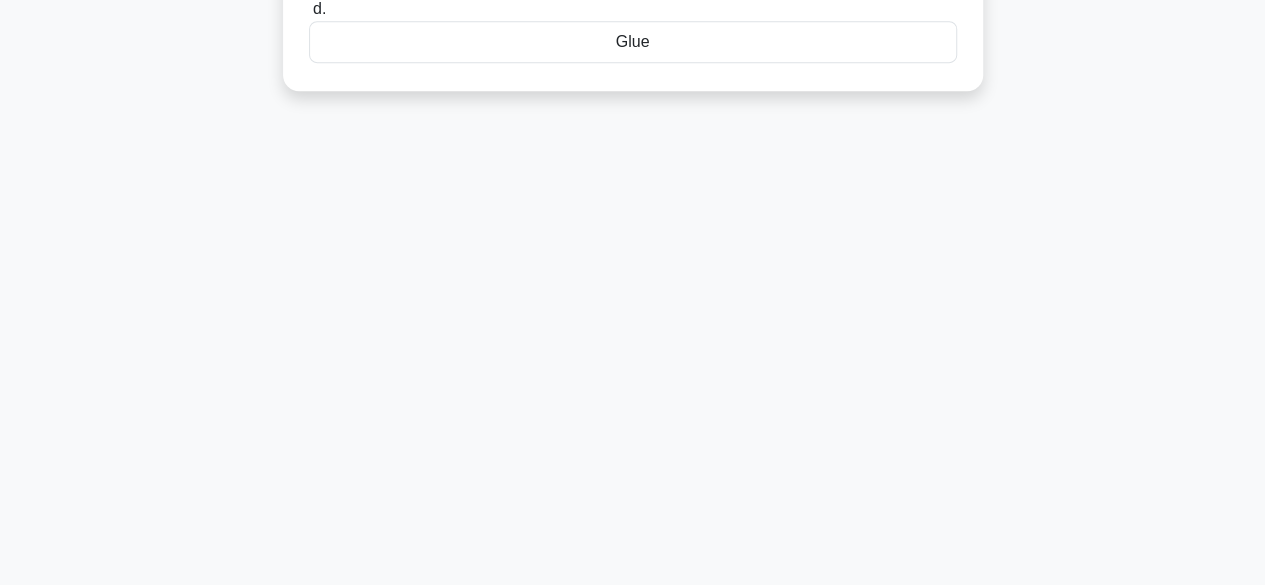 scroll, scrollTop: 495, scrollLeft: 0, axis: vertical 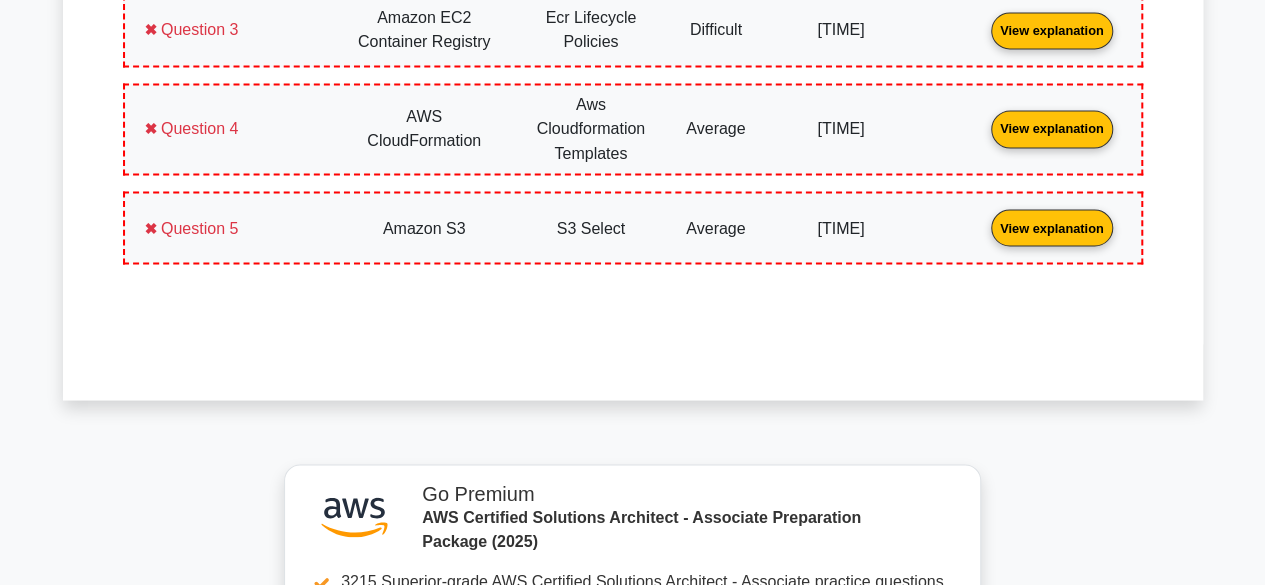 click on "View explanation" at bounding box center [1052, 226] 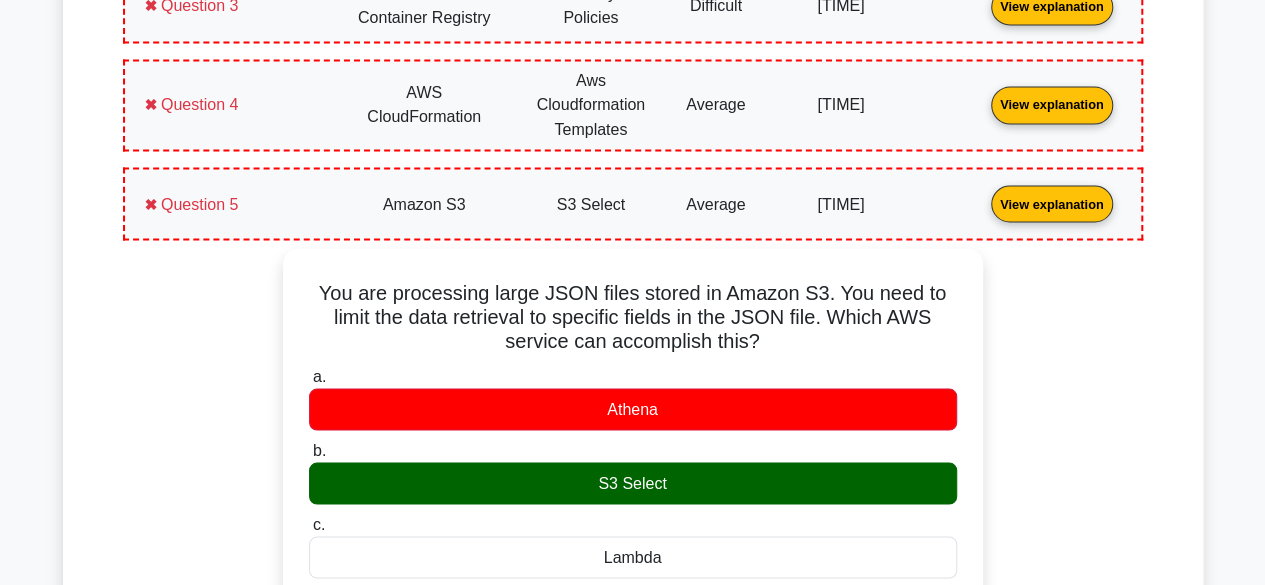 scroll, scrollTop: 1739, scrollLeft: 0, axis: vertical 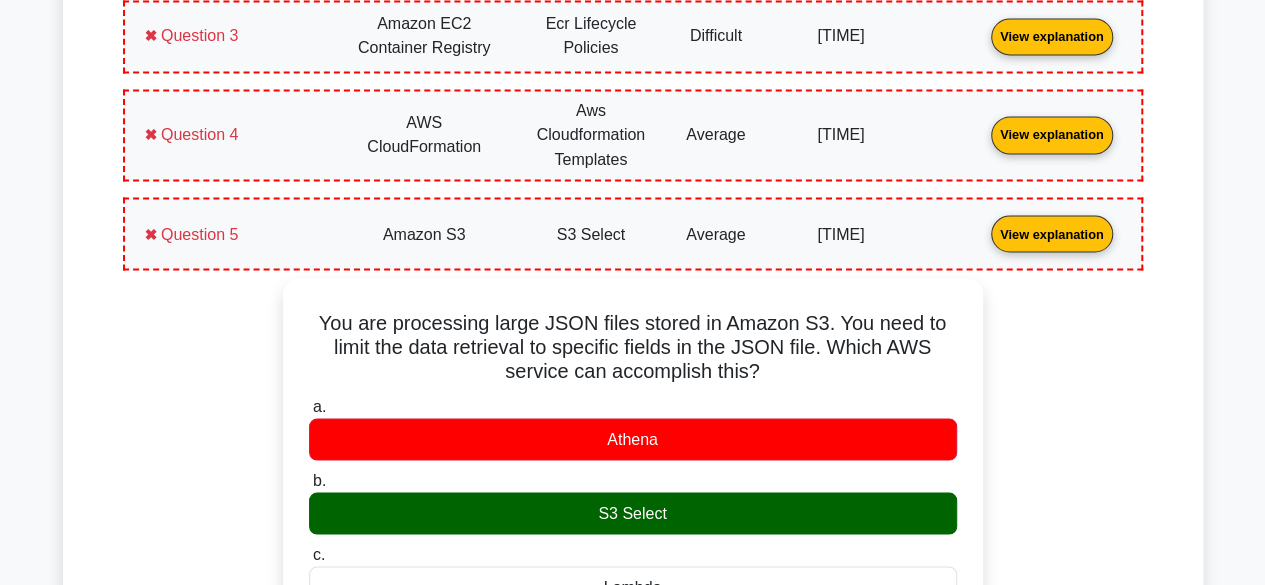 click on "View explanation" at bounding box center (1052, 133) 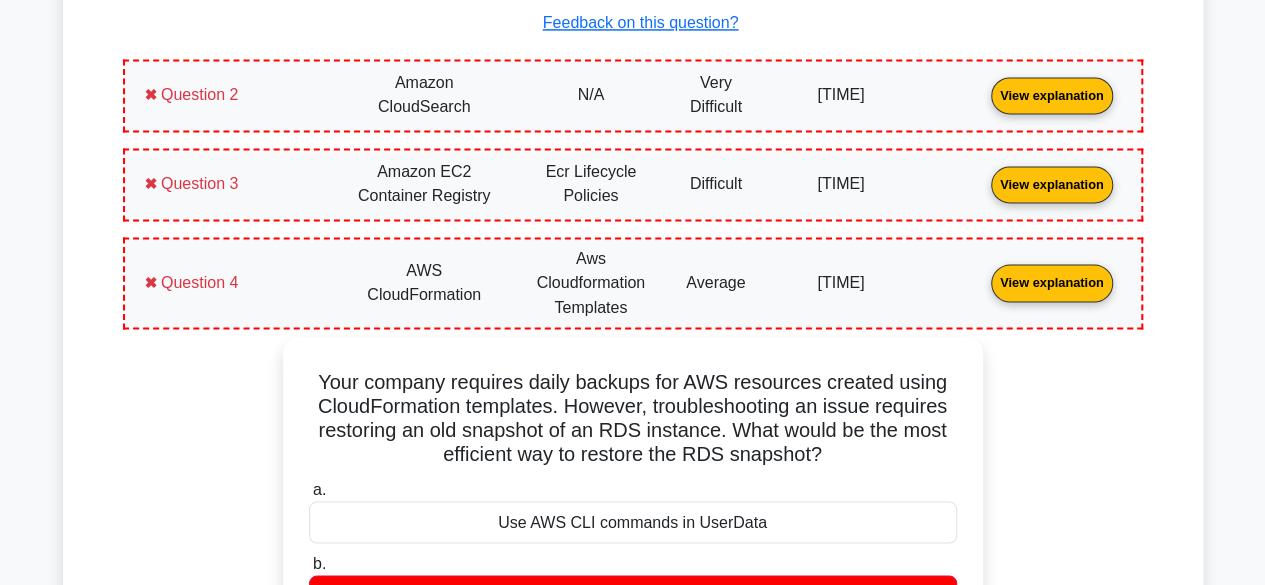 scroll, scrollTop: 1589, scrollLeft: 0, axis: vertical 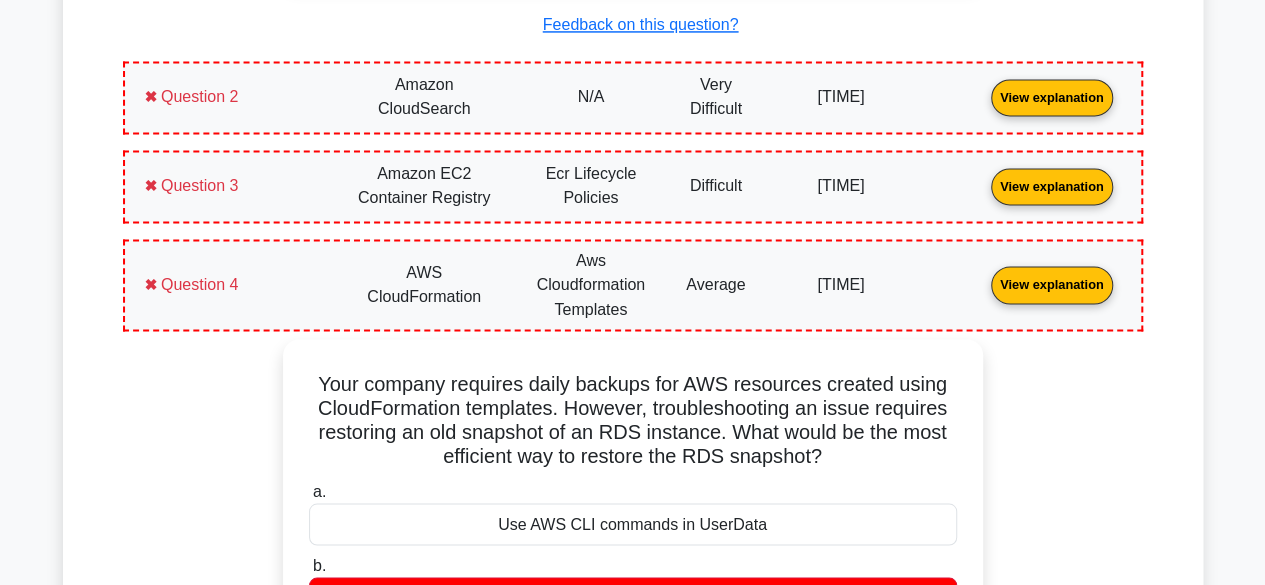 click on "View explanation" at bounding box center (1052, 185) 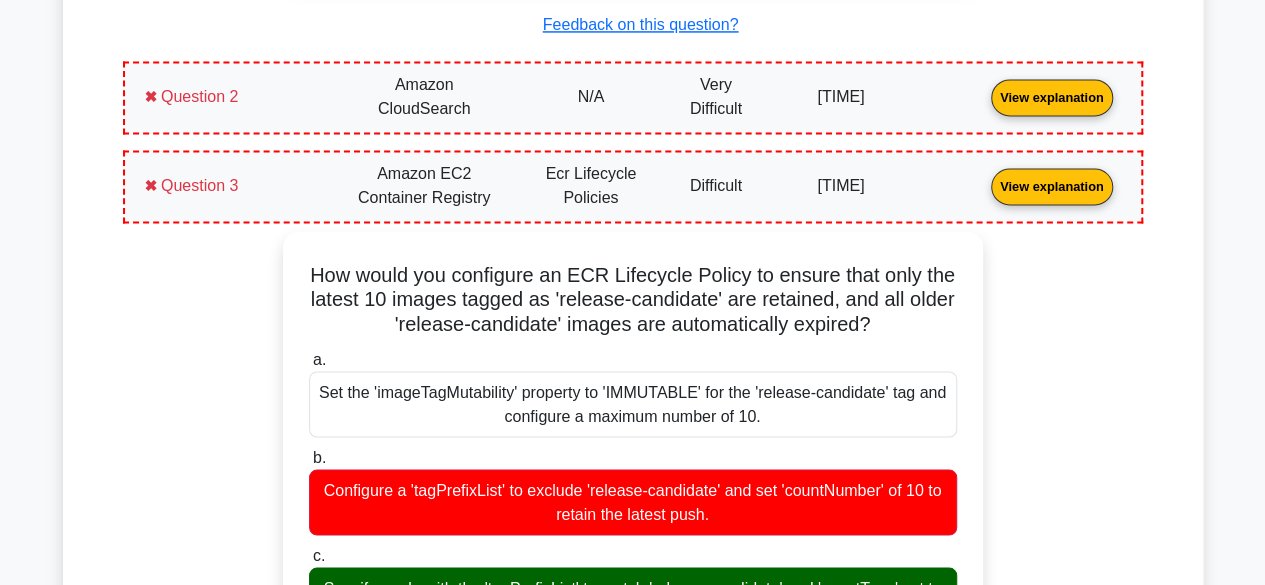 click on "View explanation" at bounding box center (1052, 95) 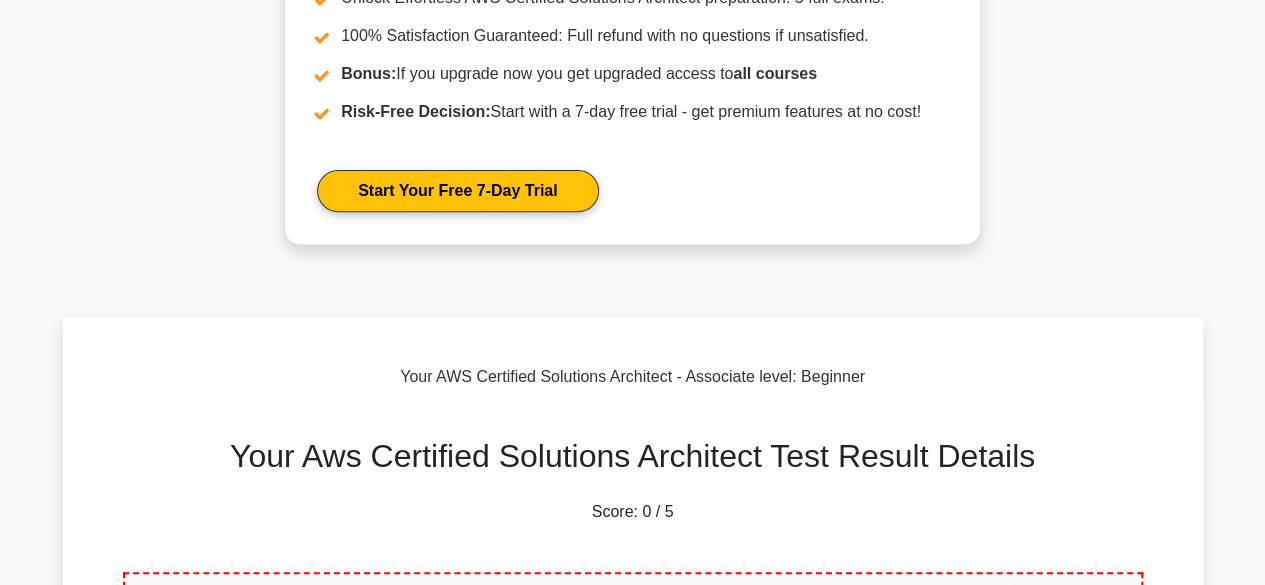 scroll, scrollTop: 0, scrollLeft: 0, axis: both 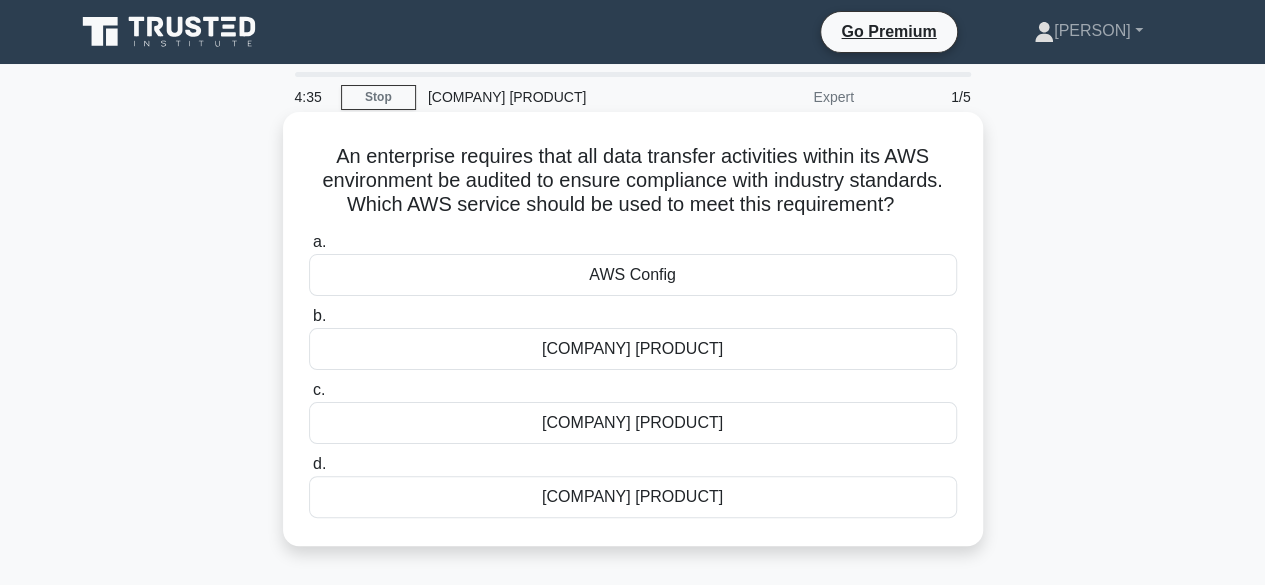 click on "AWS Config" at bounding box center [633, 275] 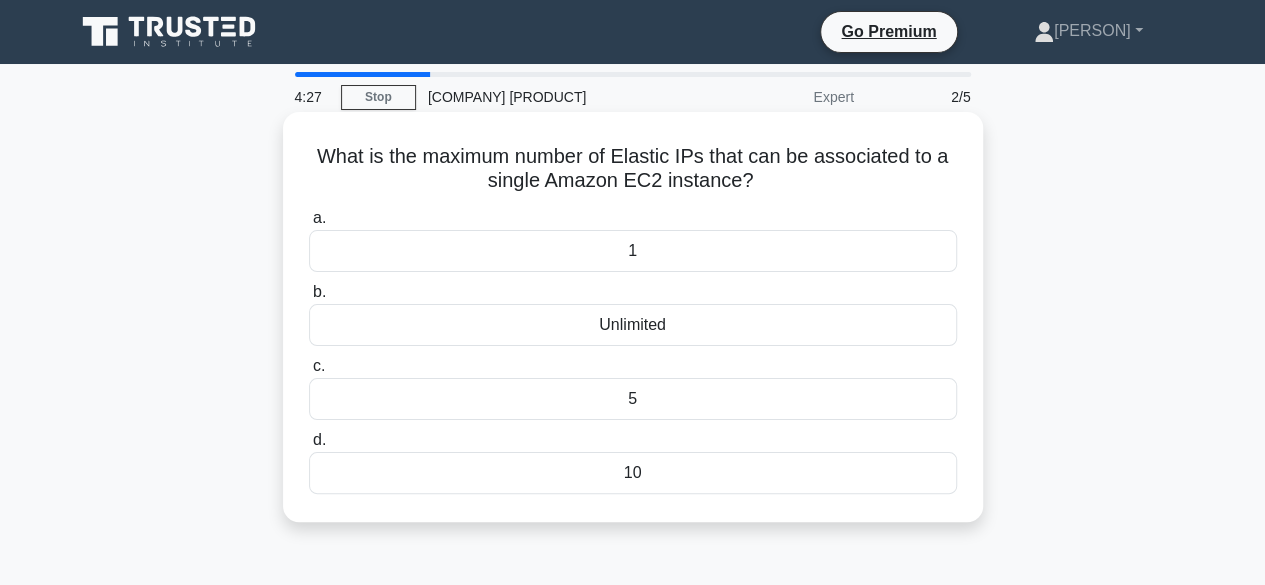 click on "Unlimited" at bounding box center (633, 325) 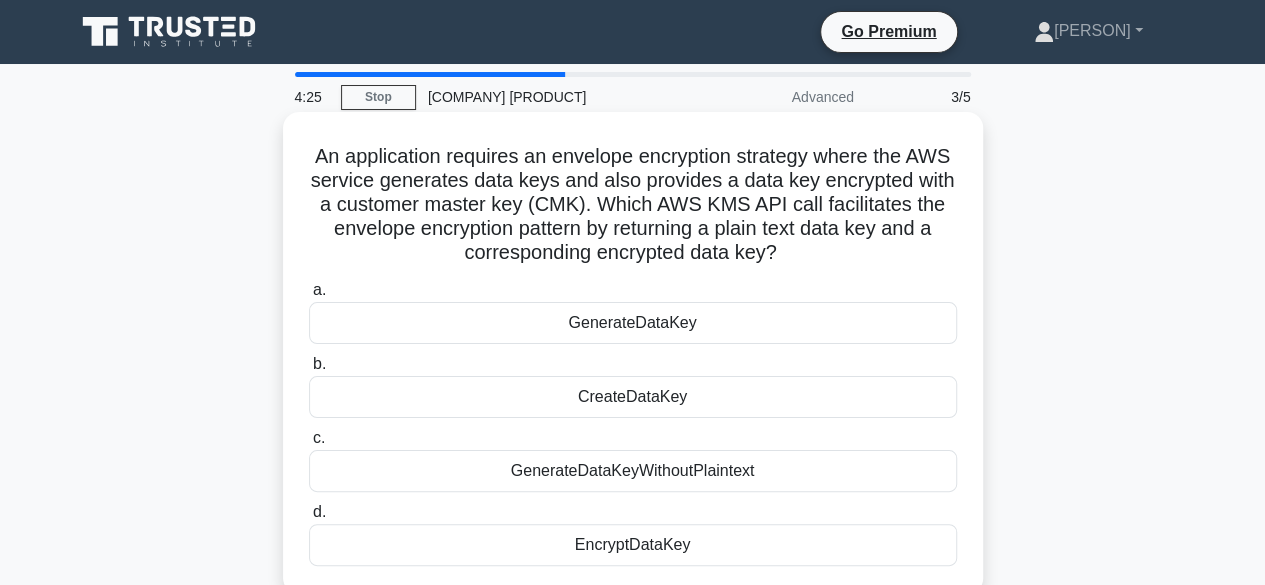 click on "GenerateDataKey" at bounding box center (633, 323) 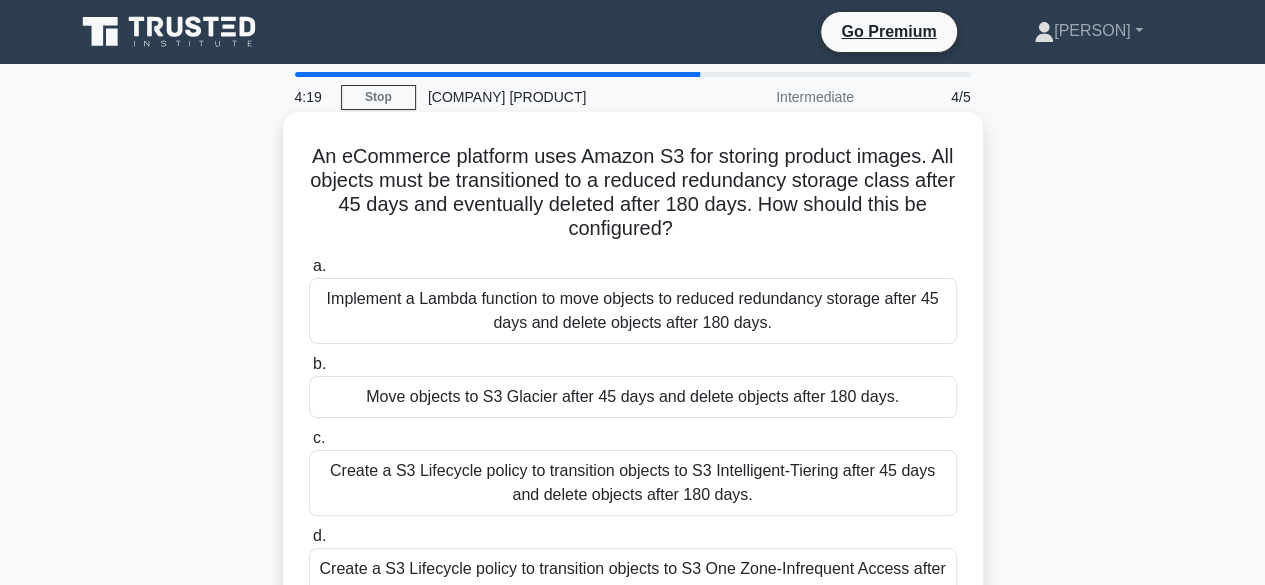 click on "Move objects to S3 Glacier after 45 days and delete objects after 180 days." at bounding box center [633, 397] 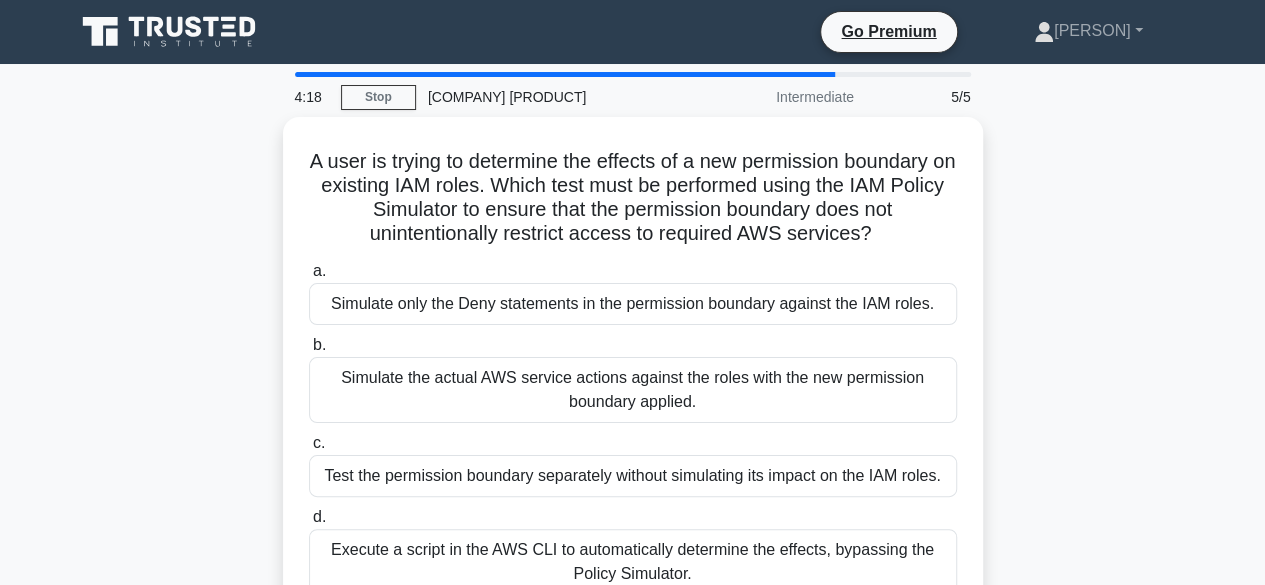 click on "Simulate the actual AWS service actions against the roles with the new permission boundary applied." at bounding box center [633, 390] 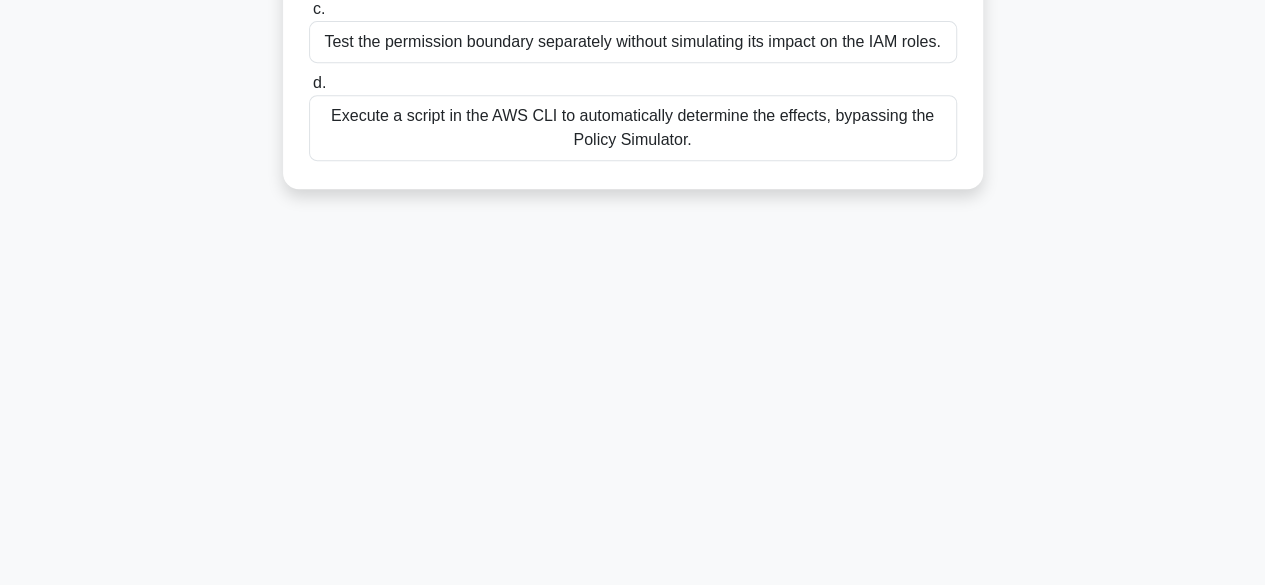 scroll, scrollTop: 495, scrollLeft: 0, axis: vertical 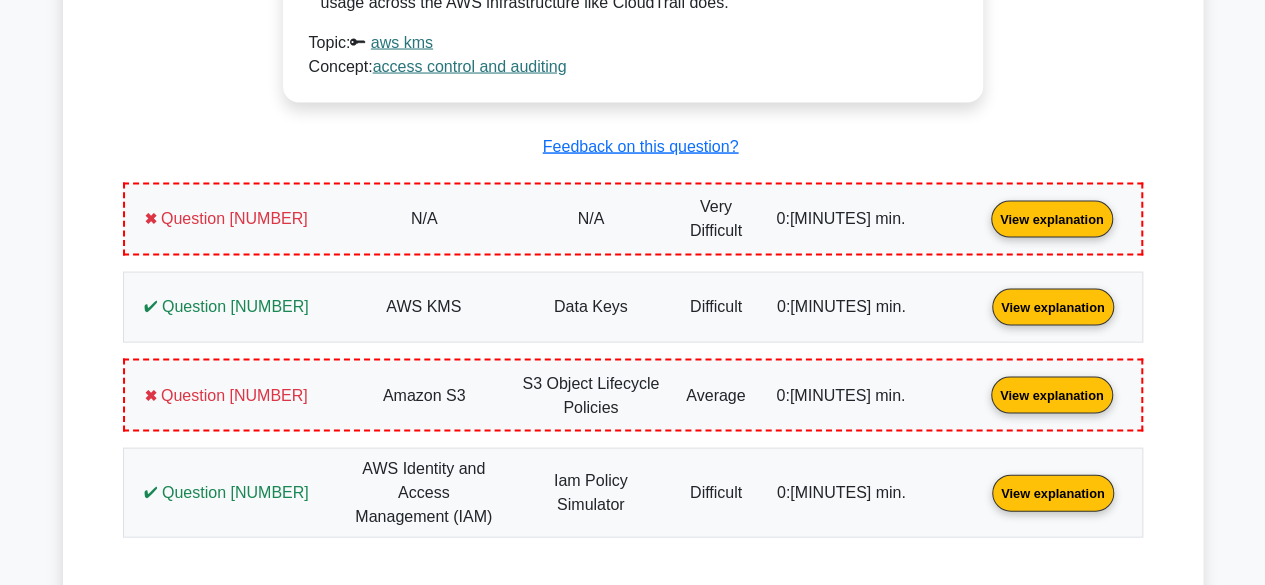 click on "View explanation" at bounding box center (1052, 217) 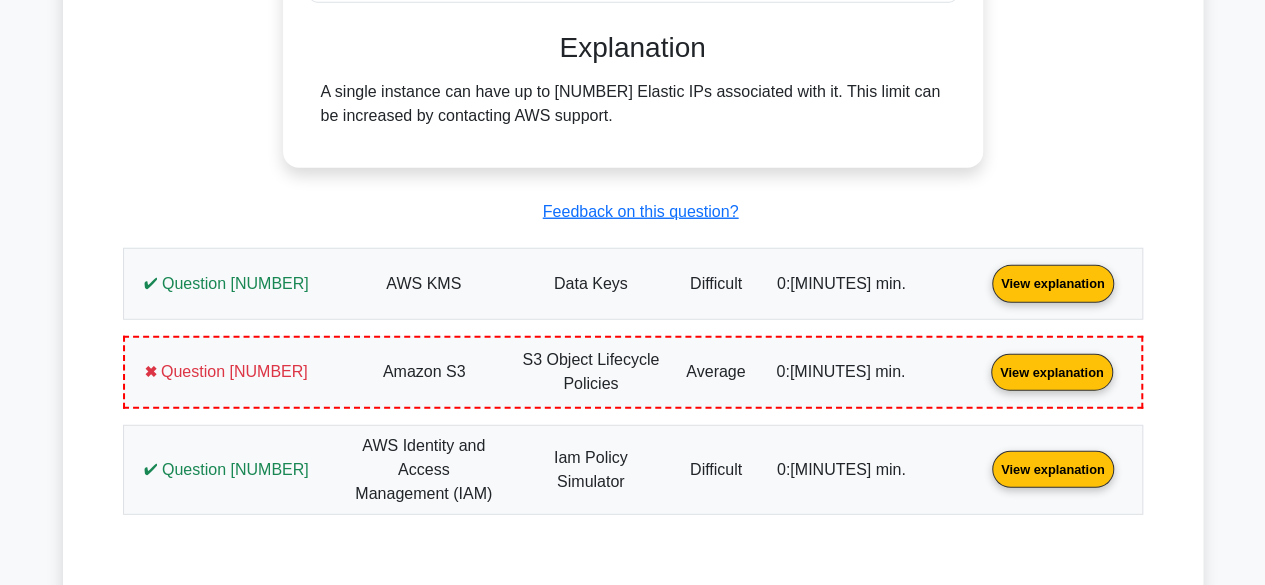 scroll, scrollTop: 2571, scrollLeft: 0, axis: vertical 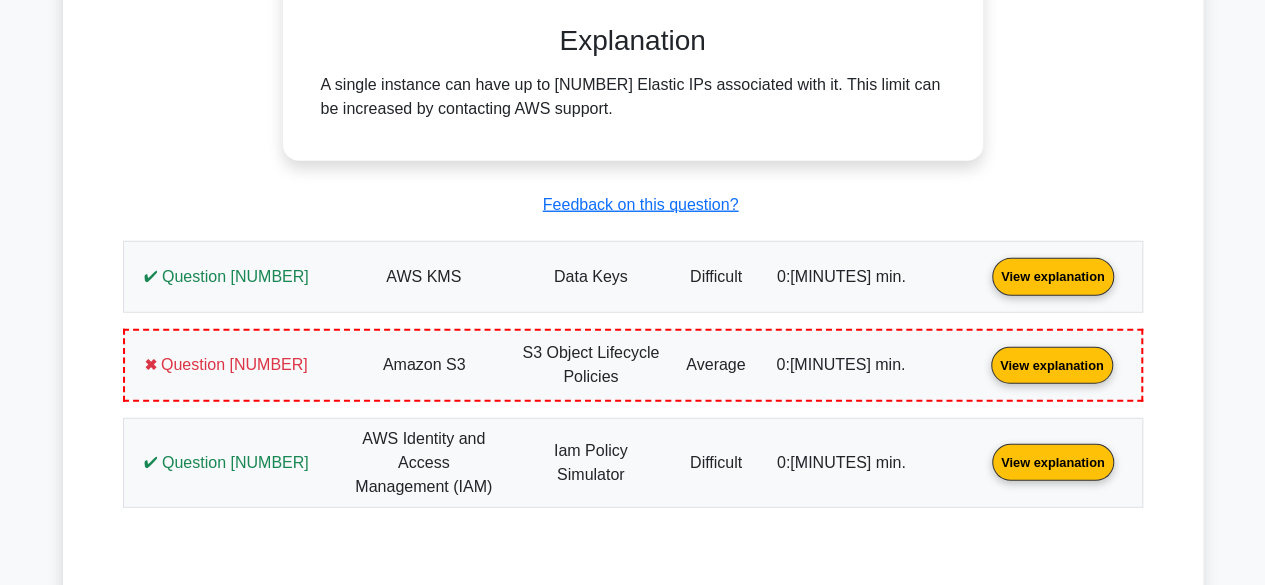 click on "View explanation" at bounding box center [1053, 275] 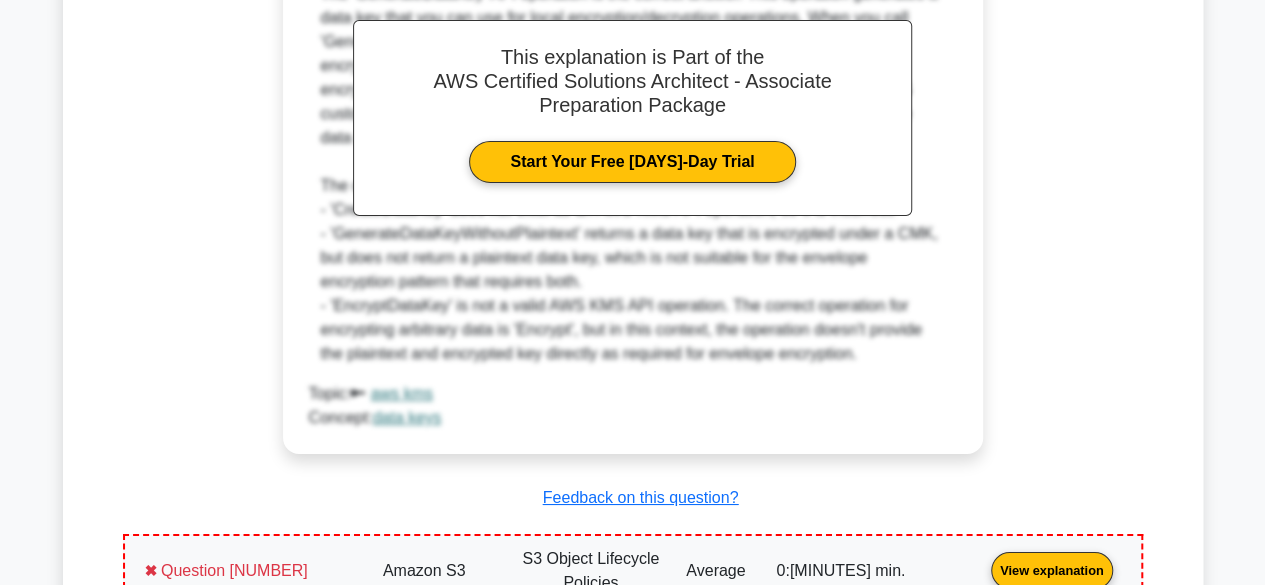 scroll, scrollTop: 3486, scrollLeft: 0, axis: vertical 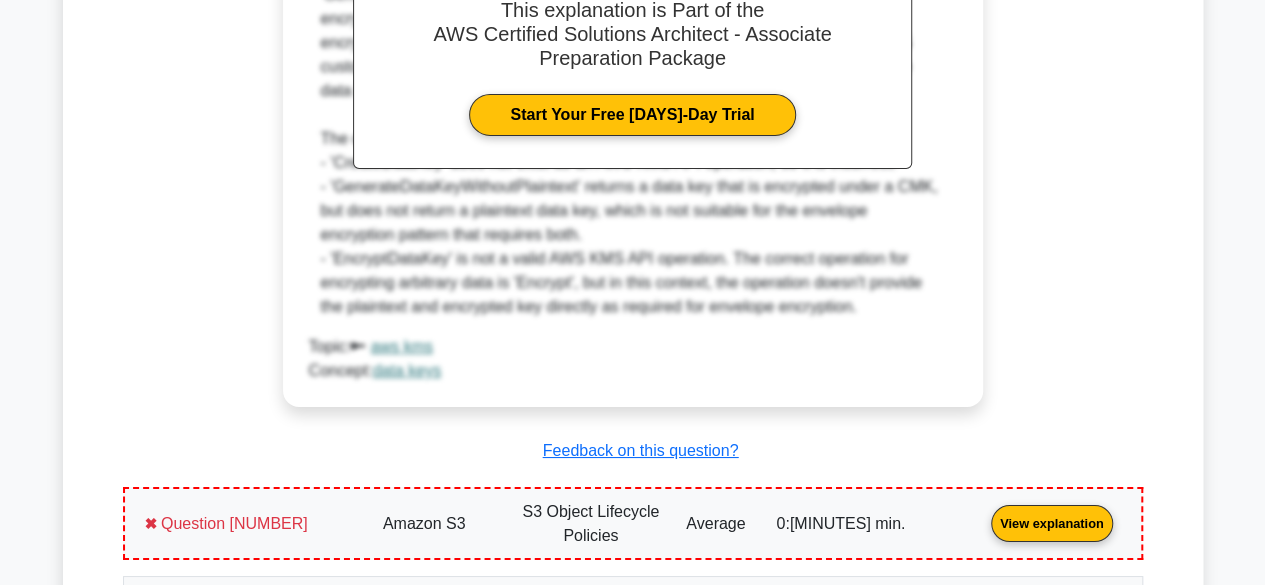 click on "View explanation" at bounding box center [1052, 522] 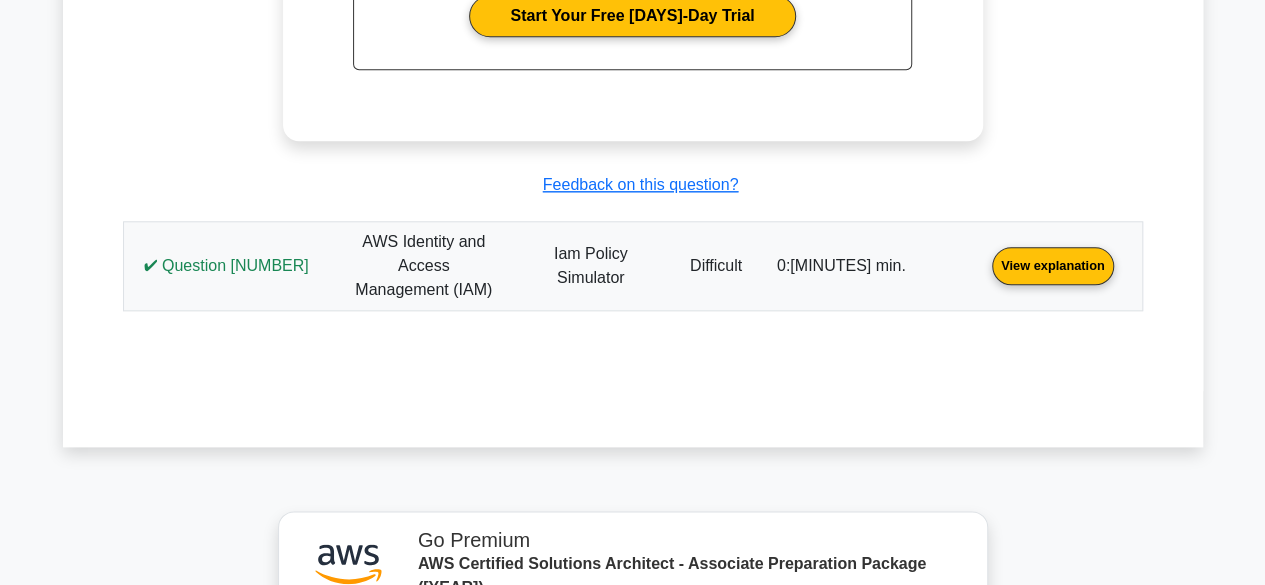 scroll, scrollTop: 4796, scrollLeft: 0, axis: vertical 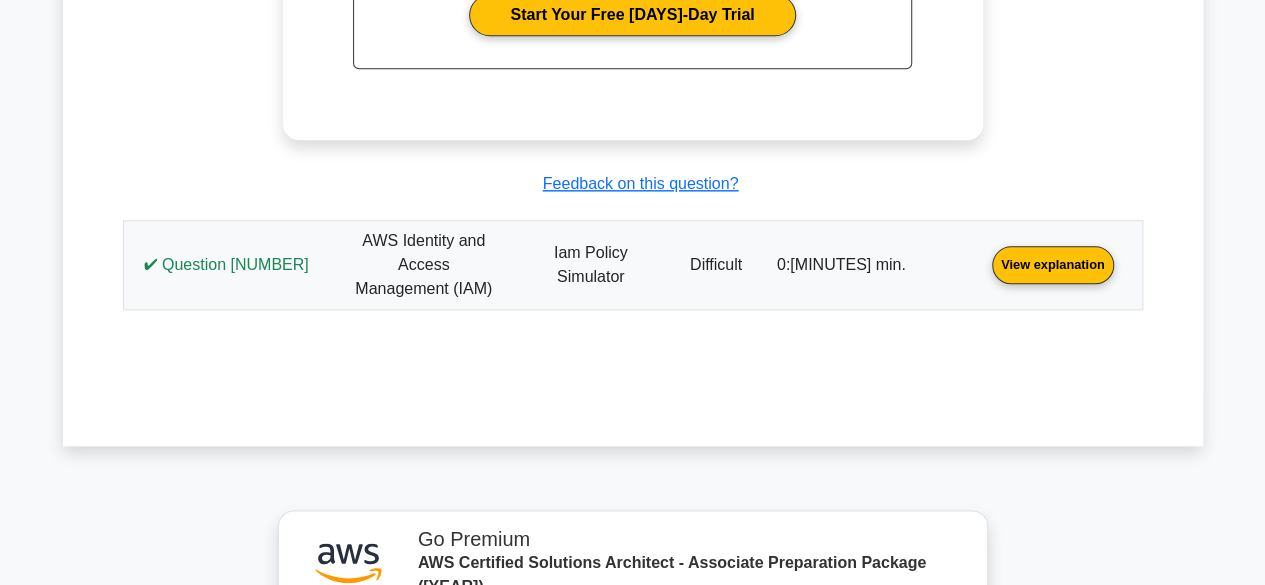 click on "View explanation" at bounding box center [1053, 263] 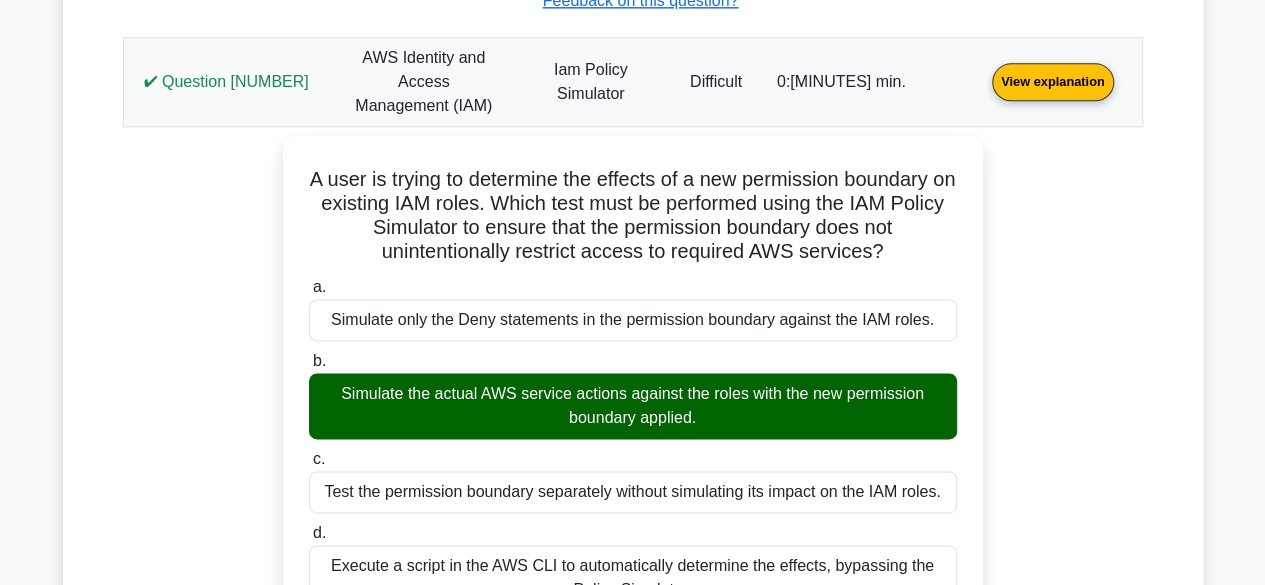 scroll, scrollTop: 4981, scrollLeft: 0, axis: vertical 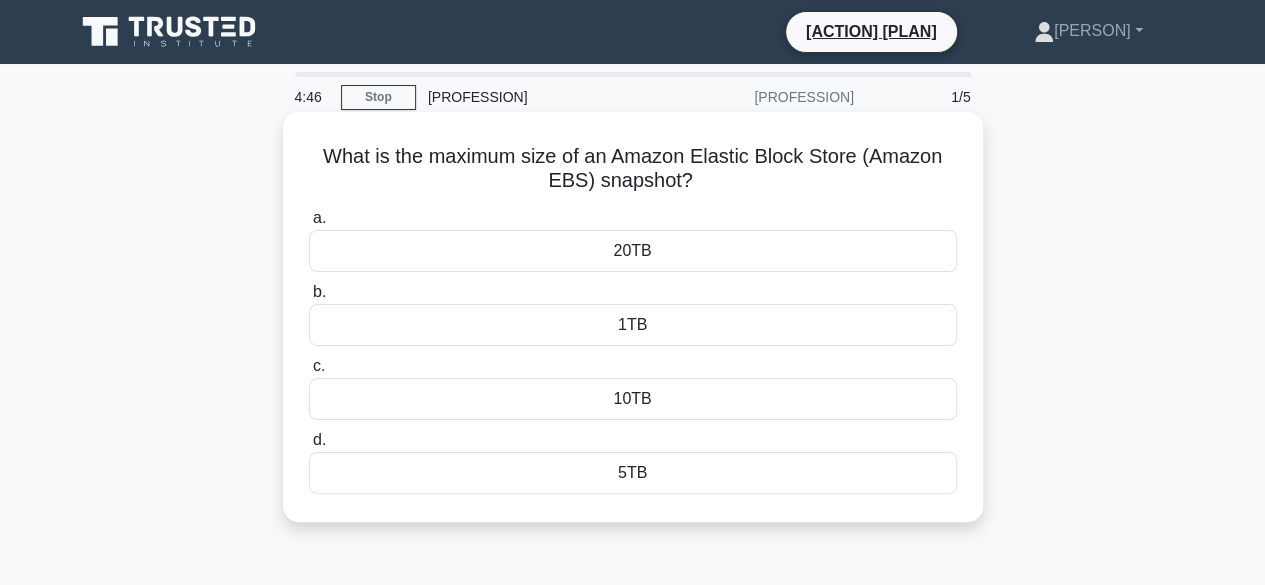 click on "10TB" at bounding box center (633, 399) 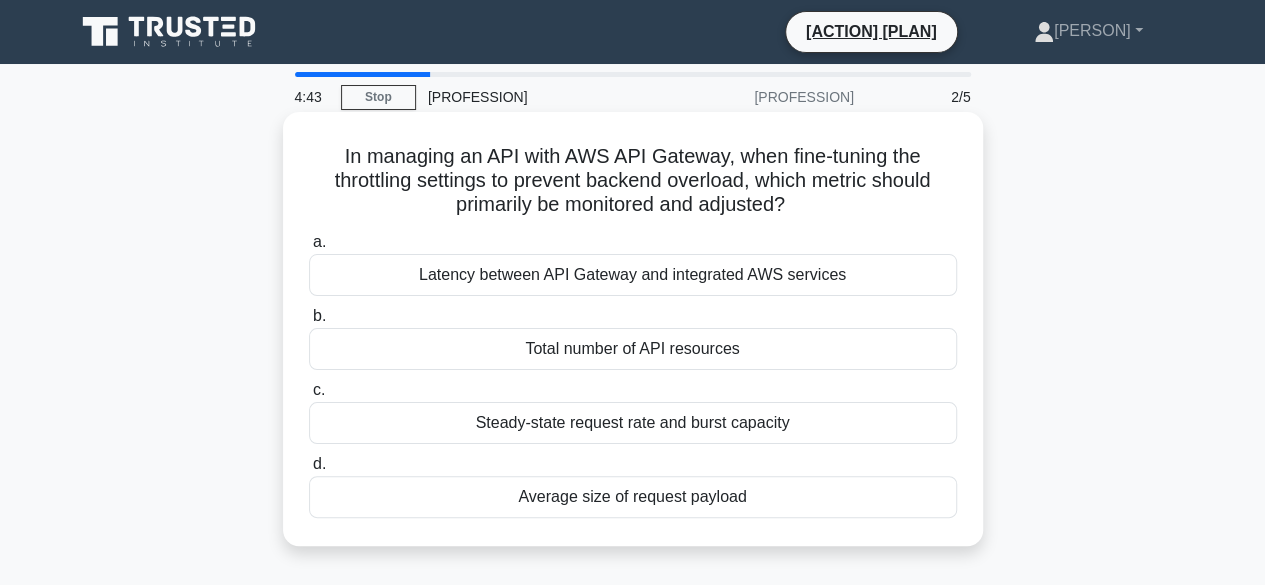 click on "Total number of API resources" at bounding box center [633, 349] 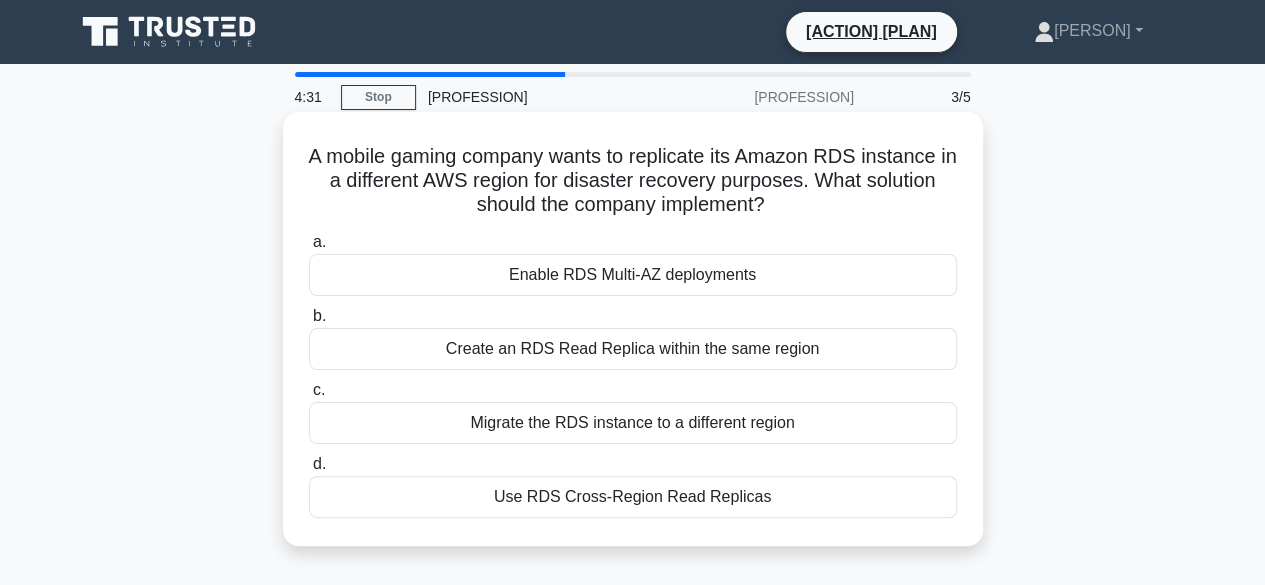 click on "Enable RDS Multi-AZ deployments" at bounding box center (633, 275) 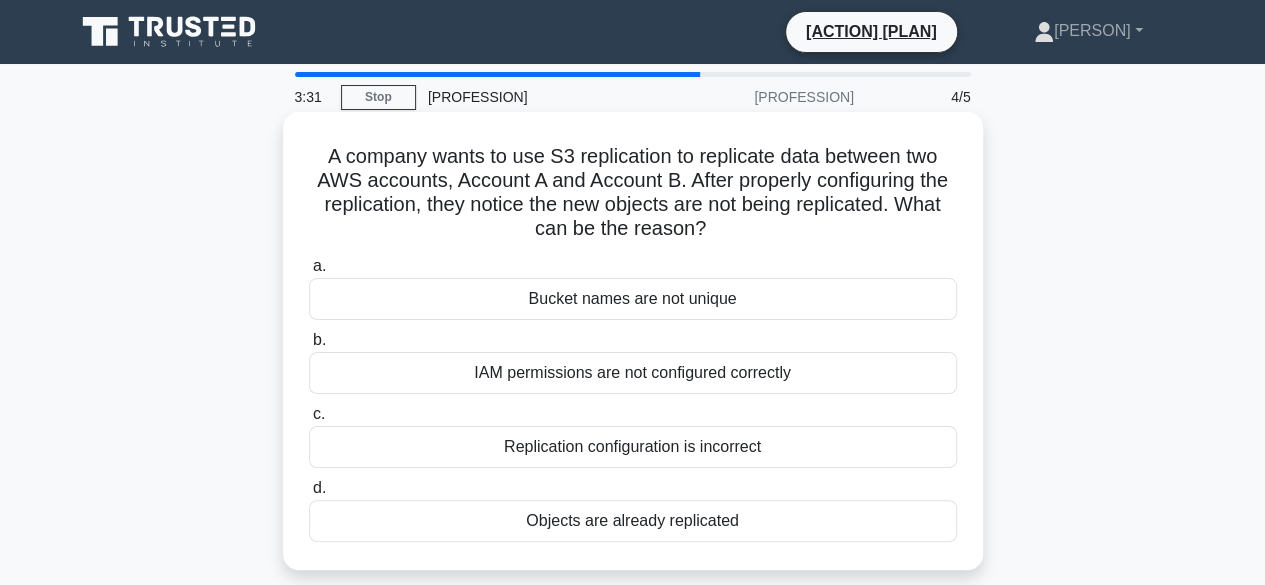click on "IAM permissions are not configured correctly" at bounding box center [633, 373] 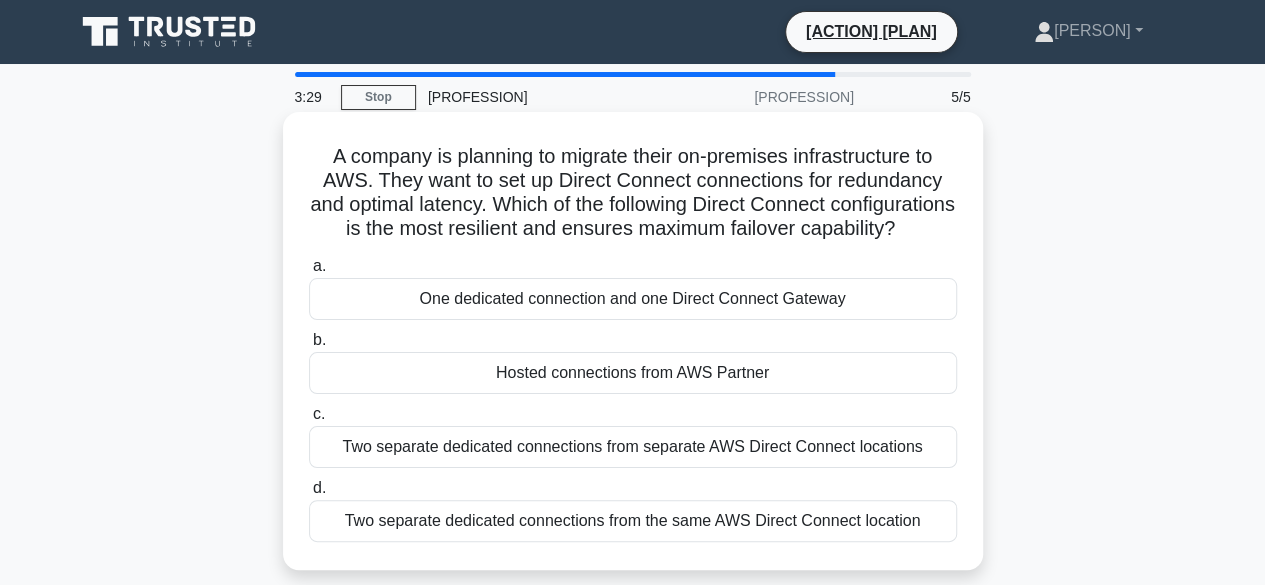 click on "One dedicated connection and one Direct Connect Gateway" at bounding box center [633, 299] 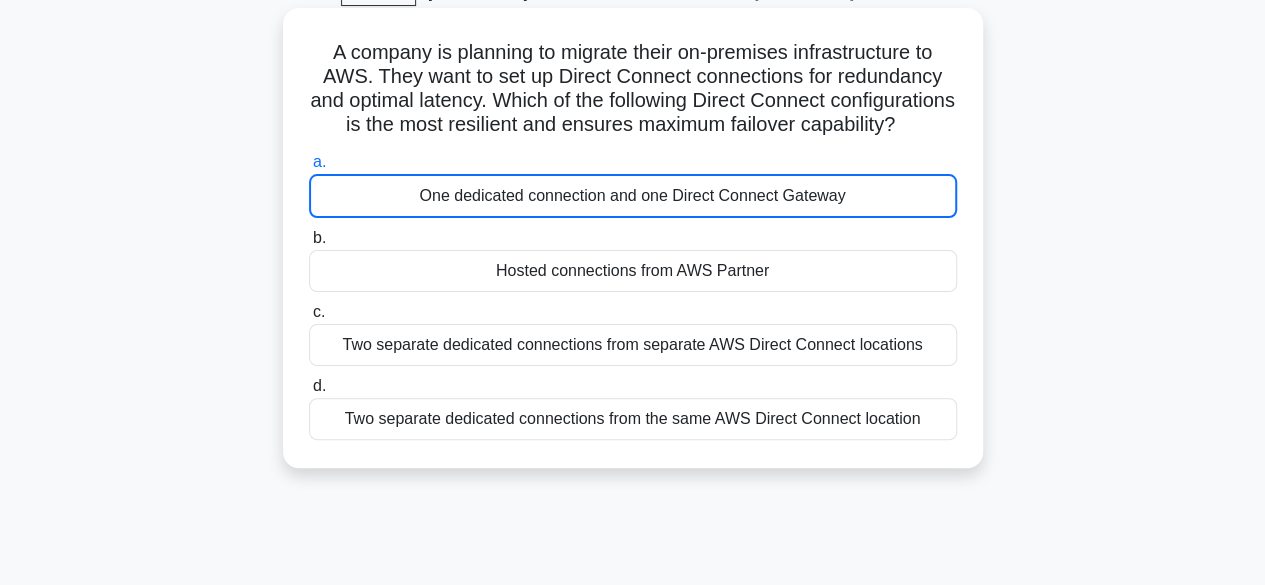 scroll, scrollTop: 495, scrollLeft: 0, axis: vertical 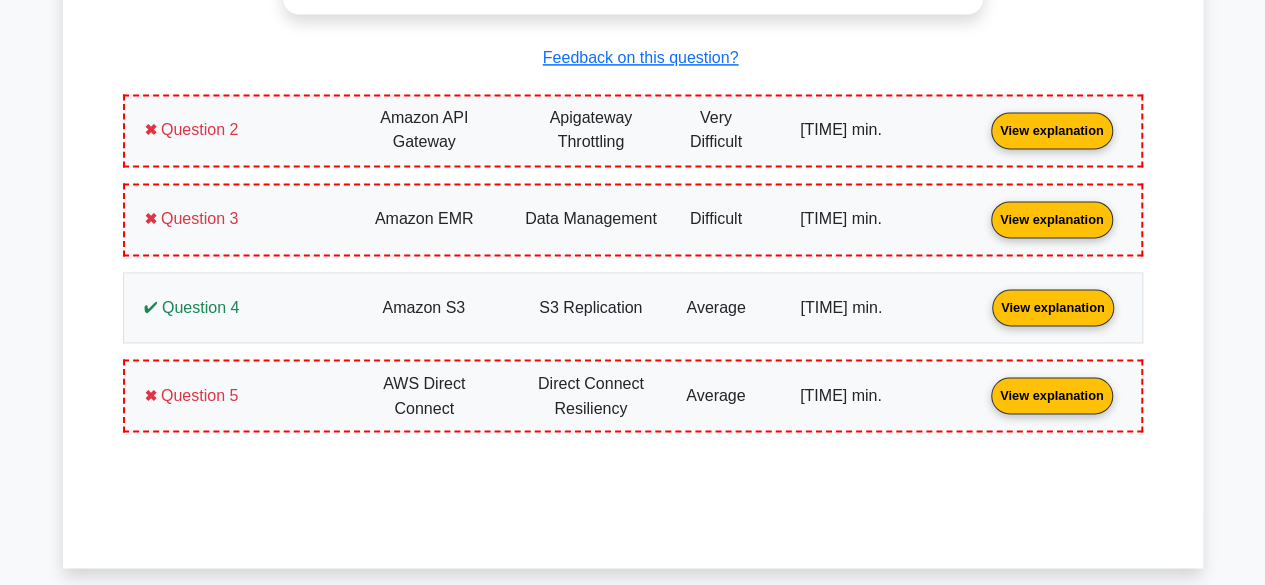click on "View explanation" at bounding box center [1053, 306] 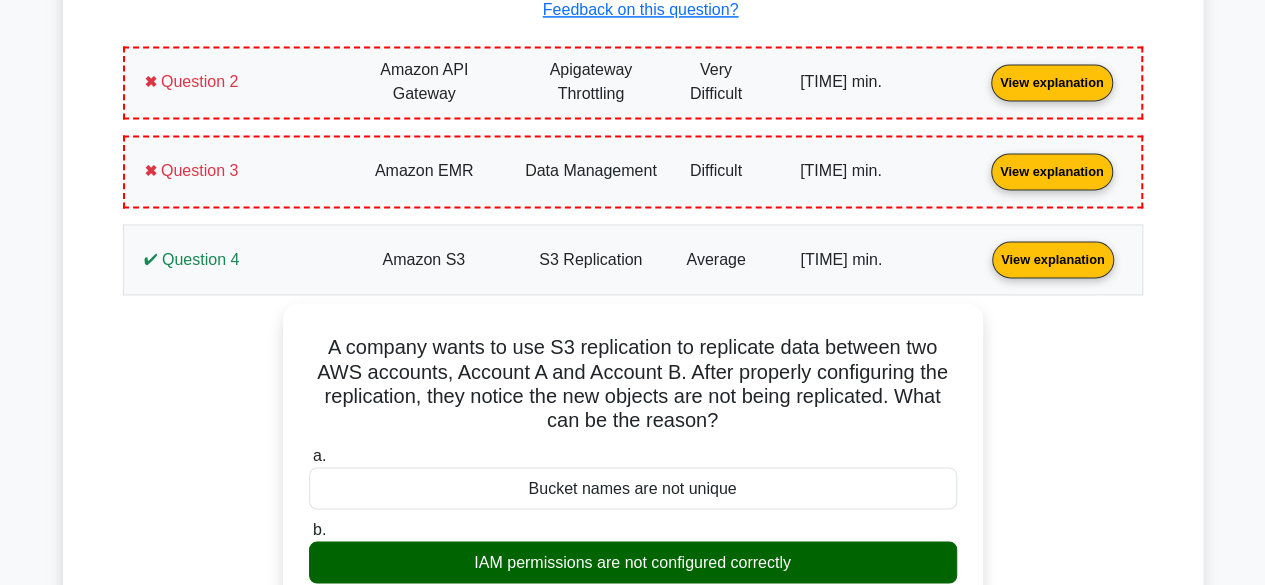 scroll, scrollTop: 1531, scrollLeft: 0, axis: vertical 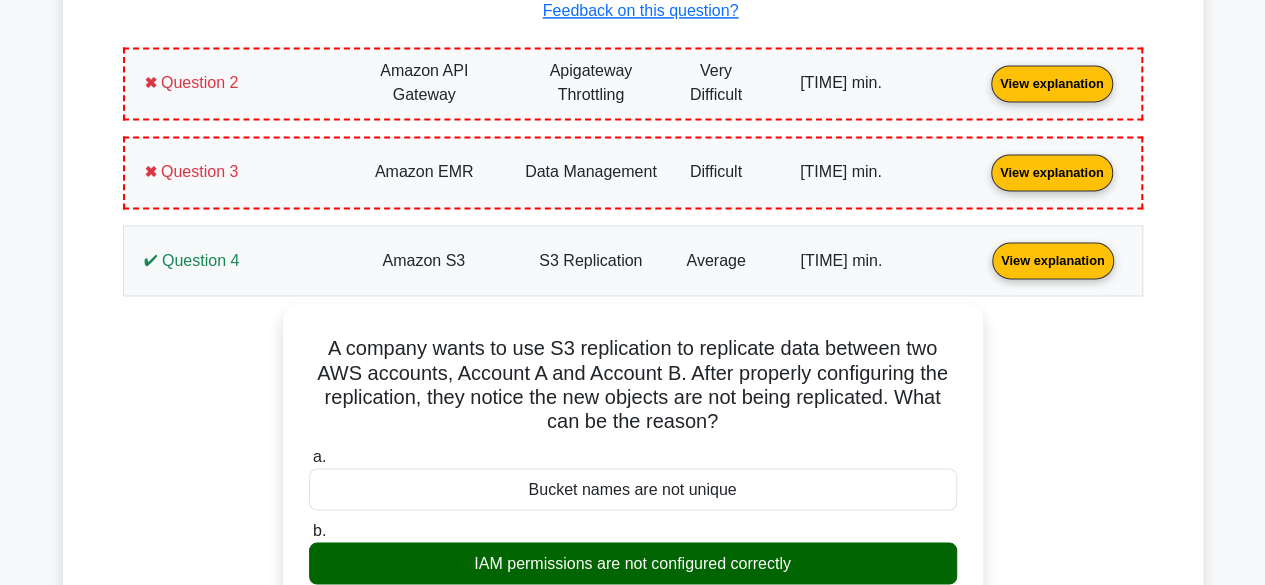 click on "View explanation" at bounding box center [1052, 171] 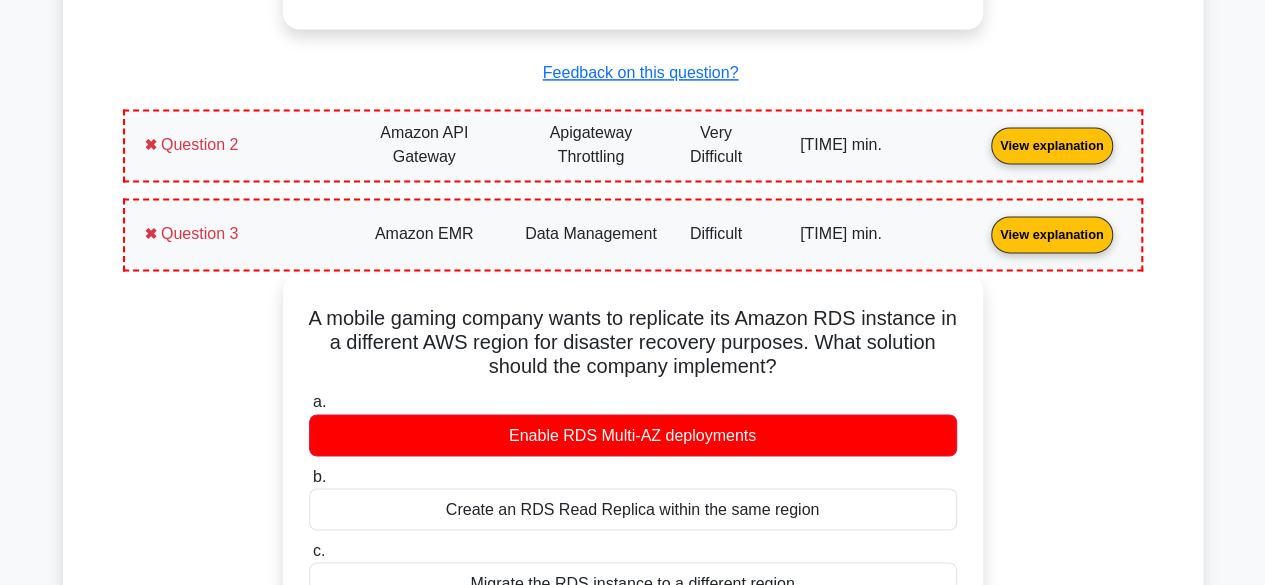 scroll, scrollTop: 1468, scrollLeft: 0, axis: vertical 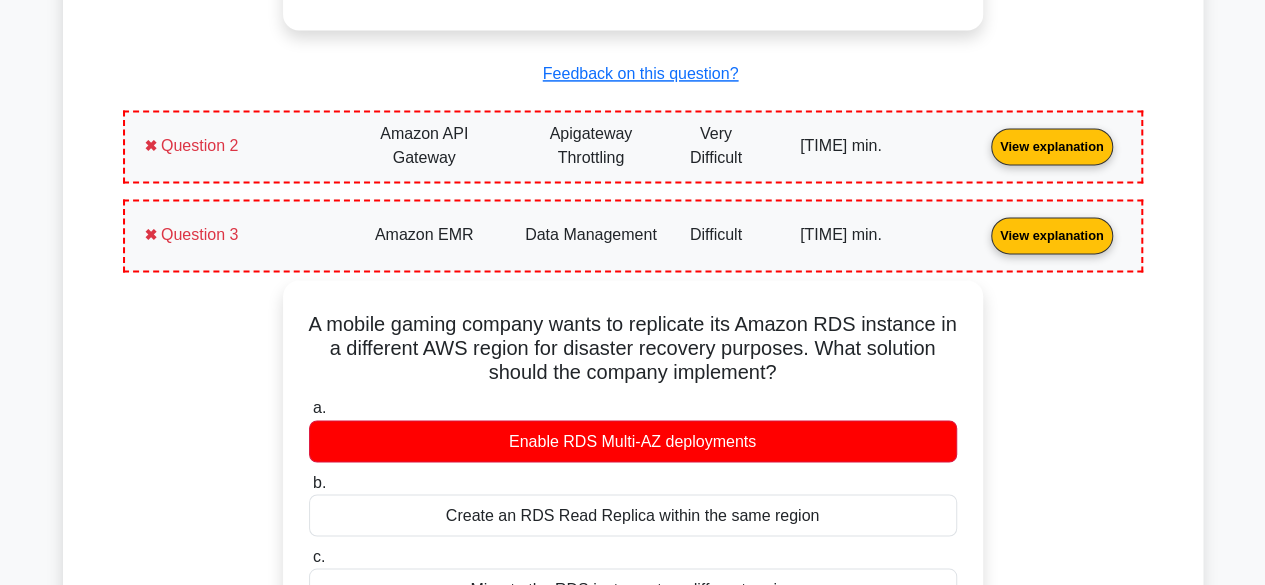 click on "View explanation" at bounding box center (1052, 144) 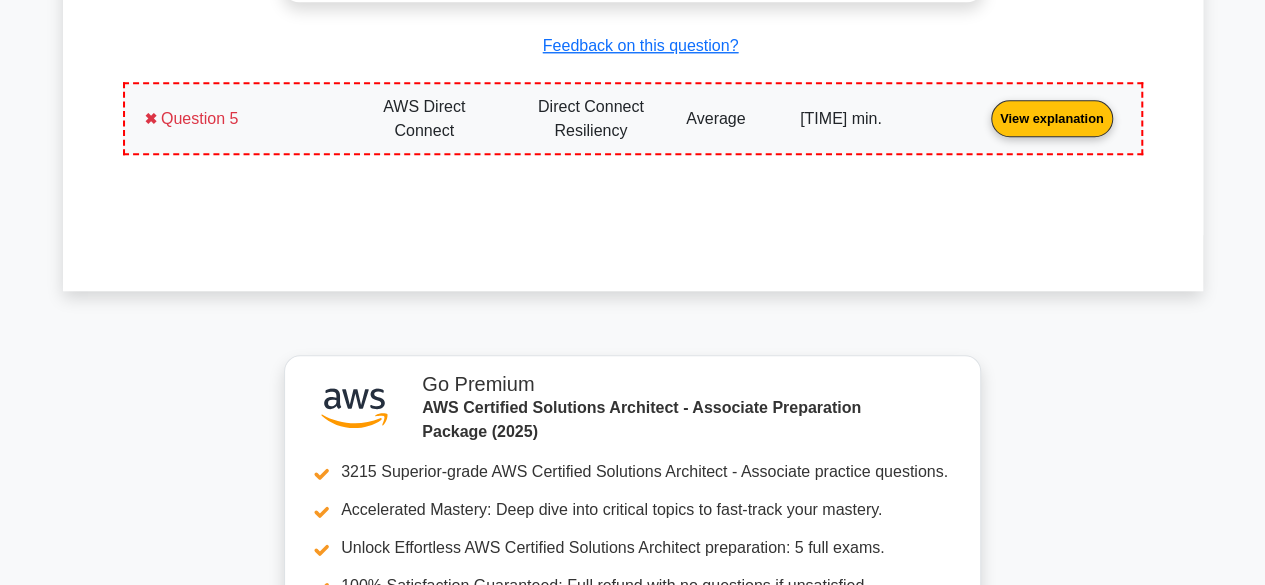 scroll, scrollTop: 4675, scrollLeft: 0, axis: vertical 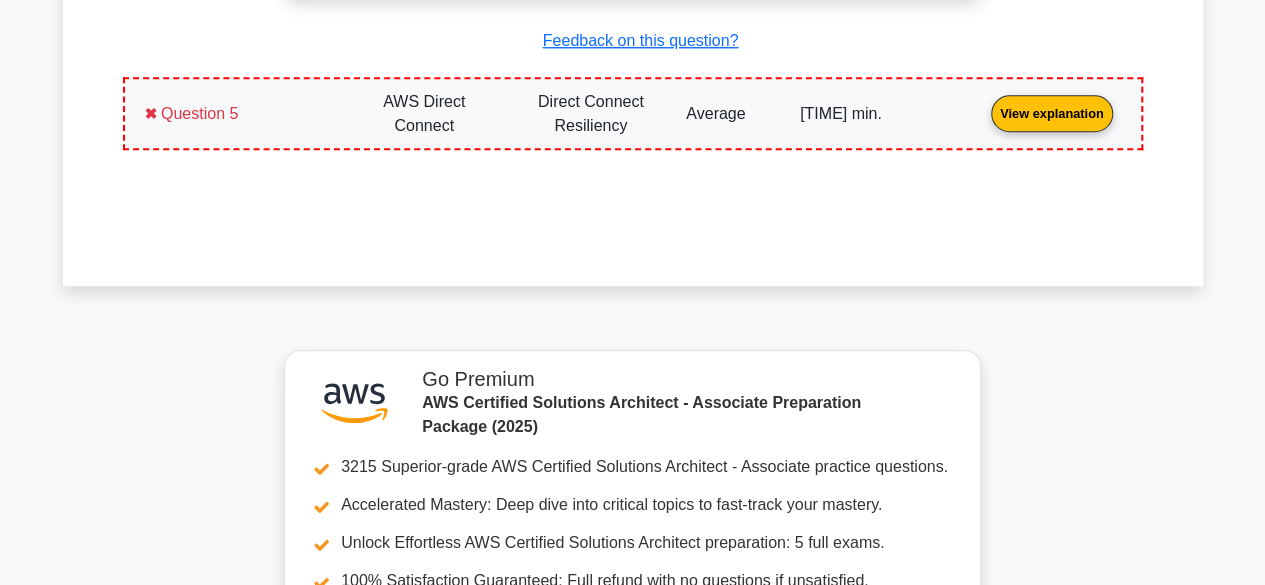 click on "View explanation" at bounding box center (1052, 112) 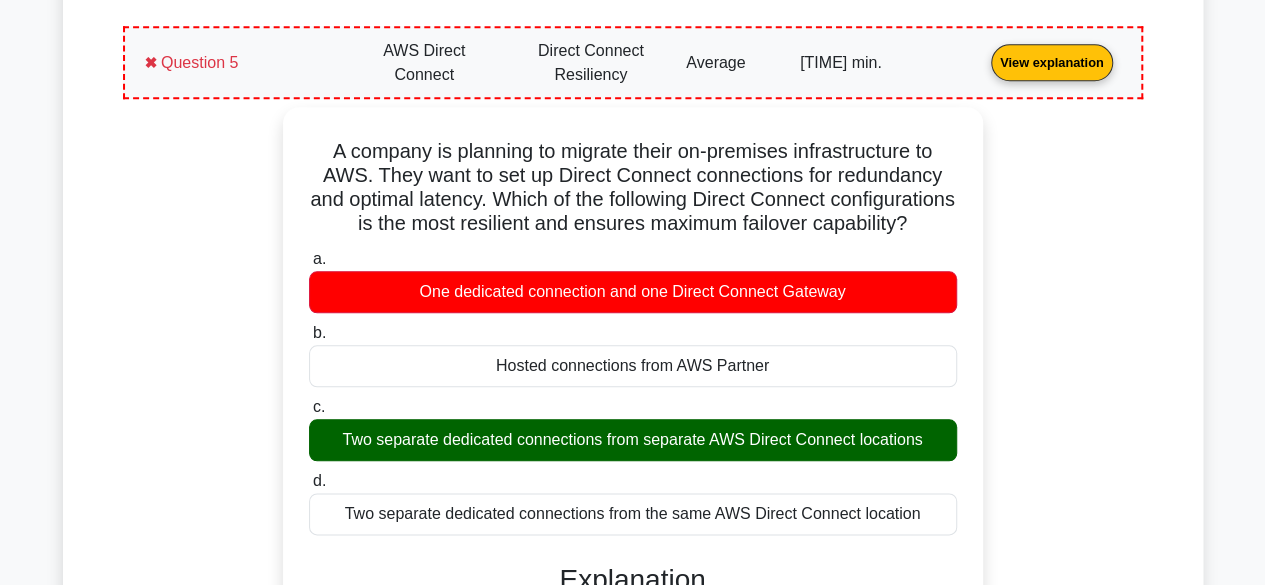 scroll, scrollTop: 4728, scrollLeft: 0, axis: vertical 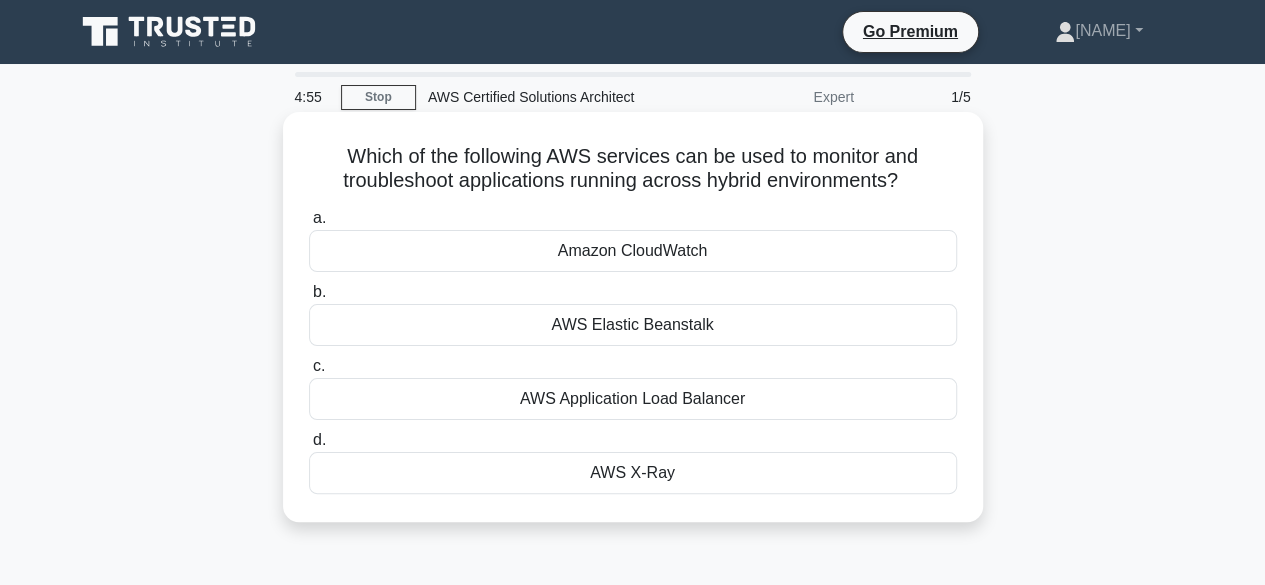 click on "Amazon CloudWatch" at bounding box center [633, 251] 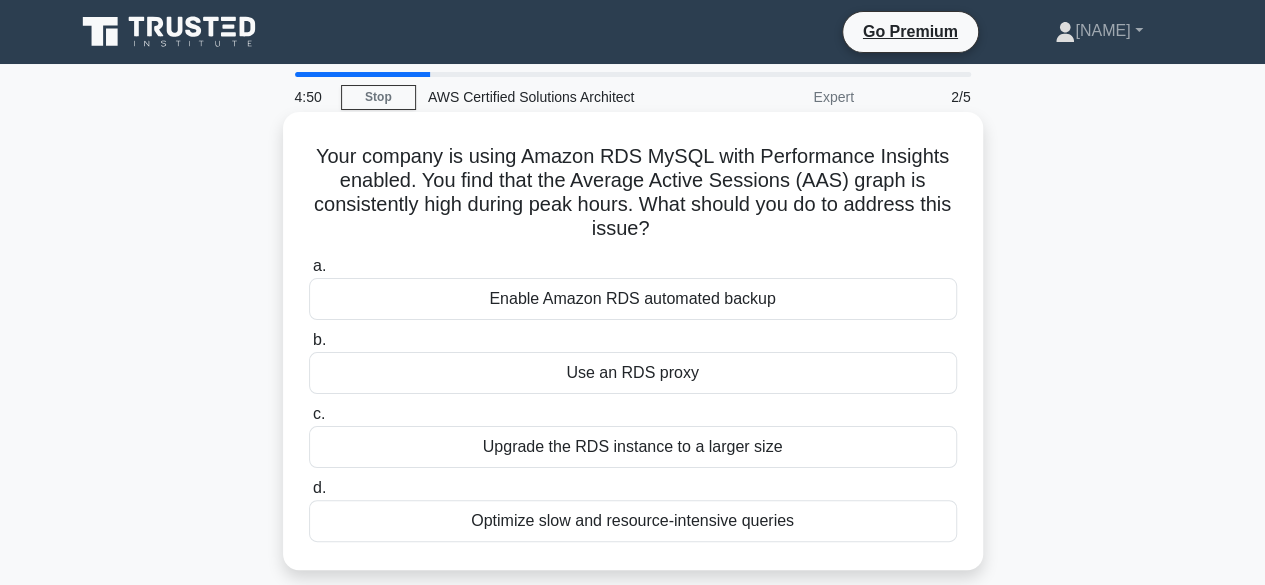 click on "Use an RDS proxy" at bounding box center [633, 373] 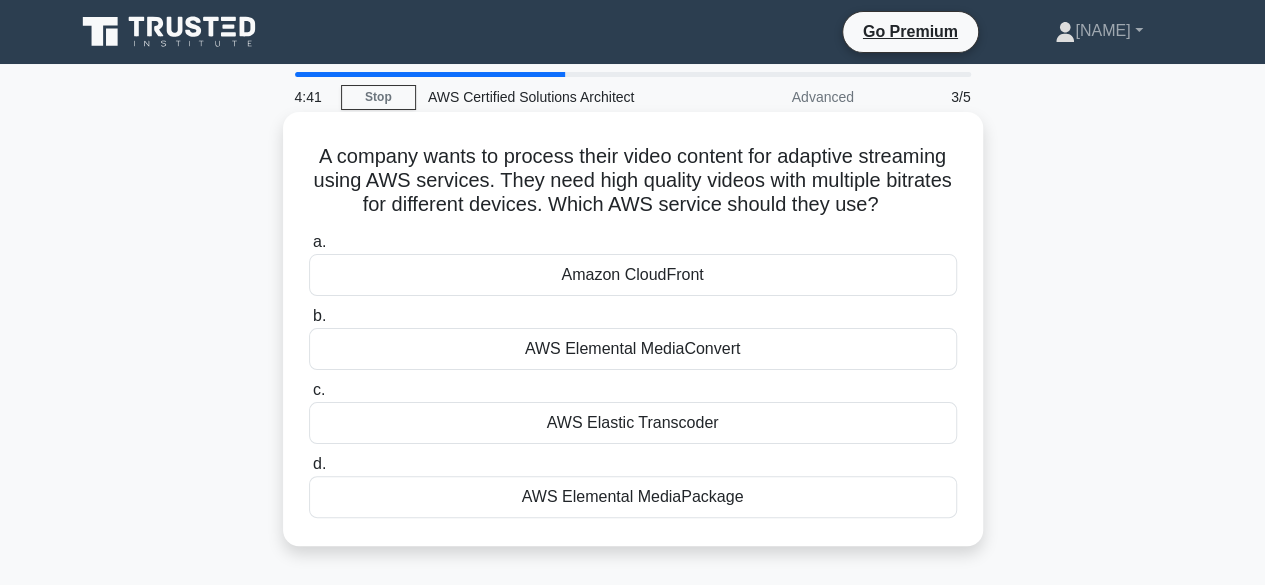 click on "AWS Elastic Transcoder" at bounding box center (633, 423) 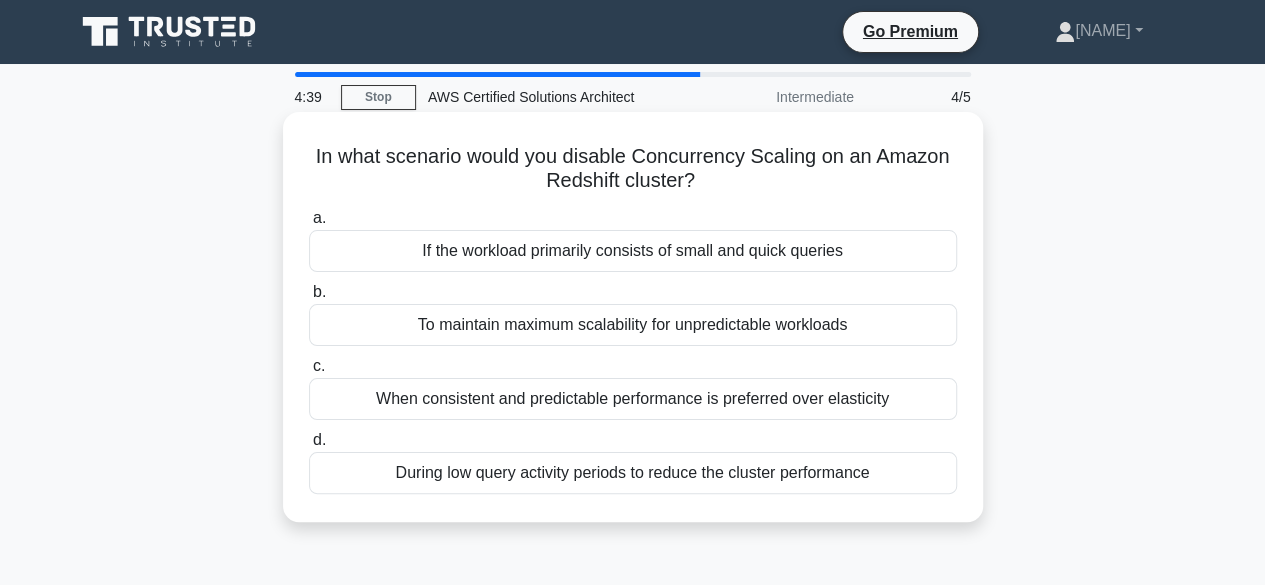 click on "When consistent and predictable performance is preferred over elasticity" at bounding box center [633, 399] 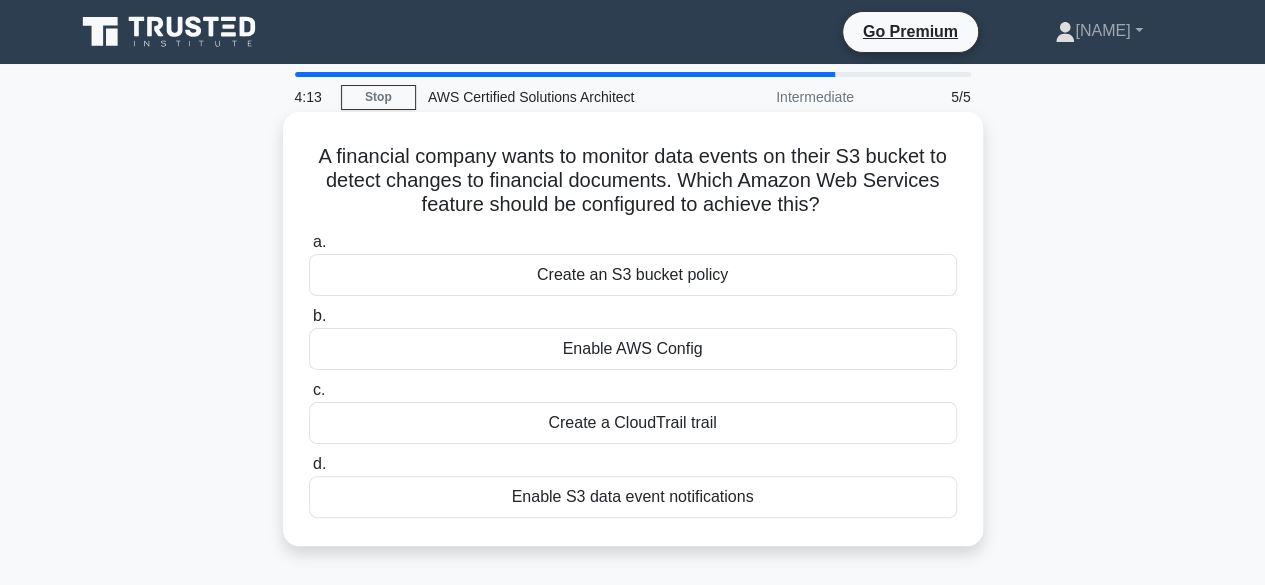 click on "Enable S3 data event notifications" at bounding box center [633, 497] 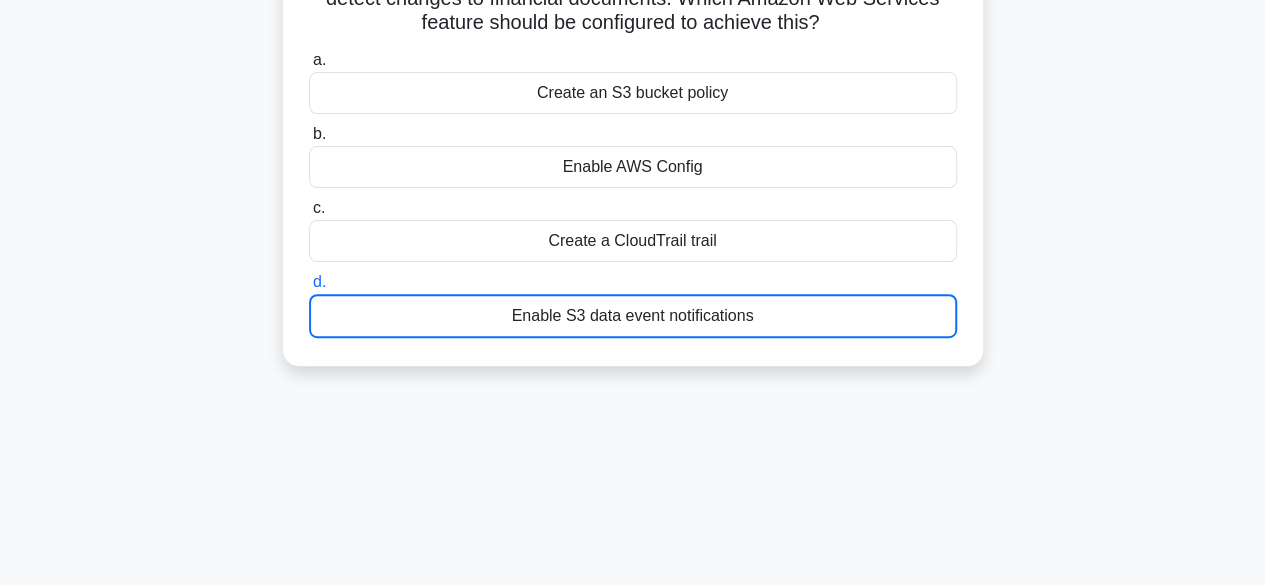 scroll, scrollTop: 495, scrollLeft: 0, axis: vertical 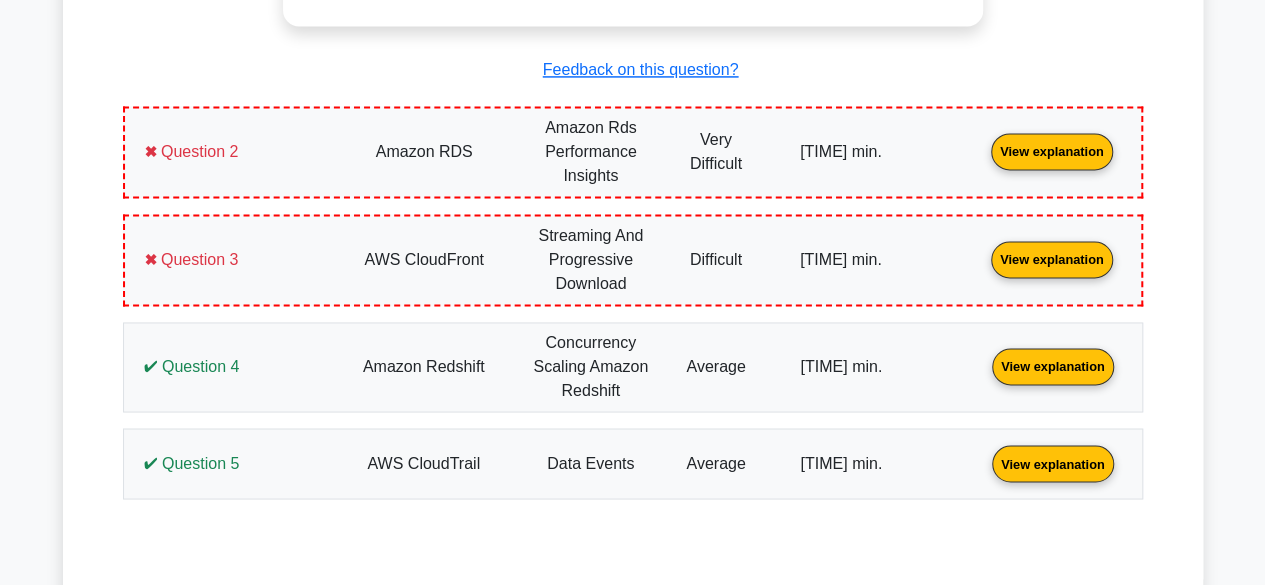 click on "View explanation" at bounding box center [1053, 365] 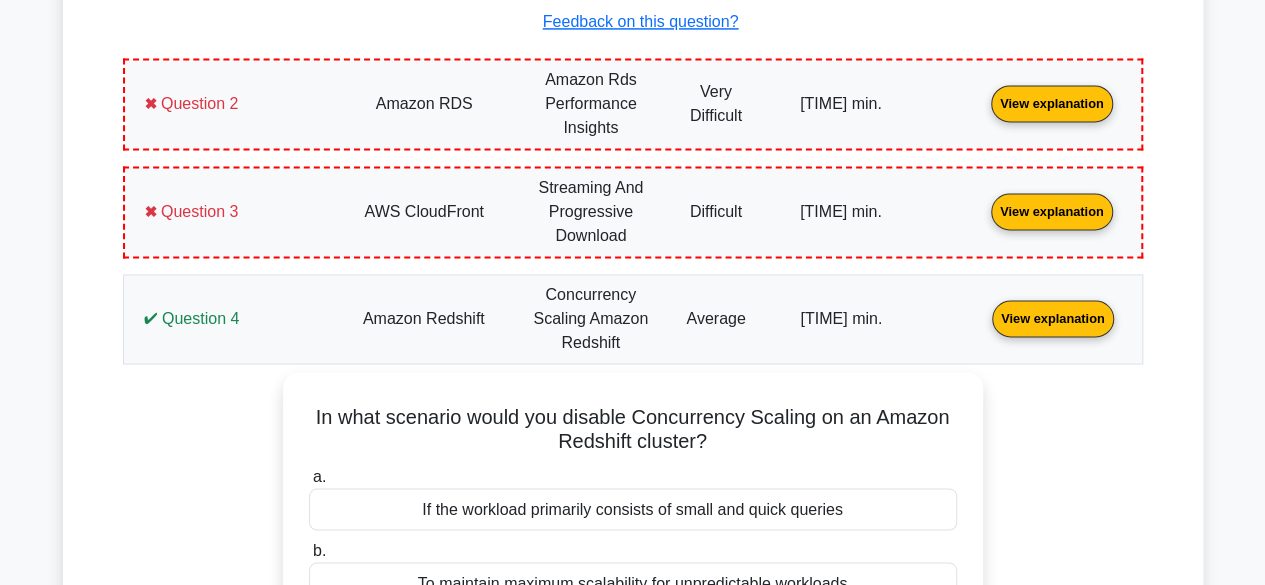 scroll, scrollTop: 1543, scrollLeft: 0, axis: vertical 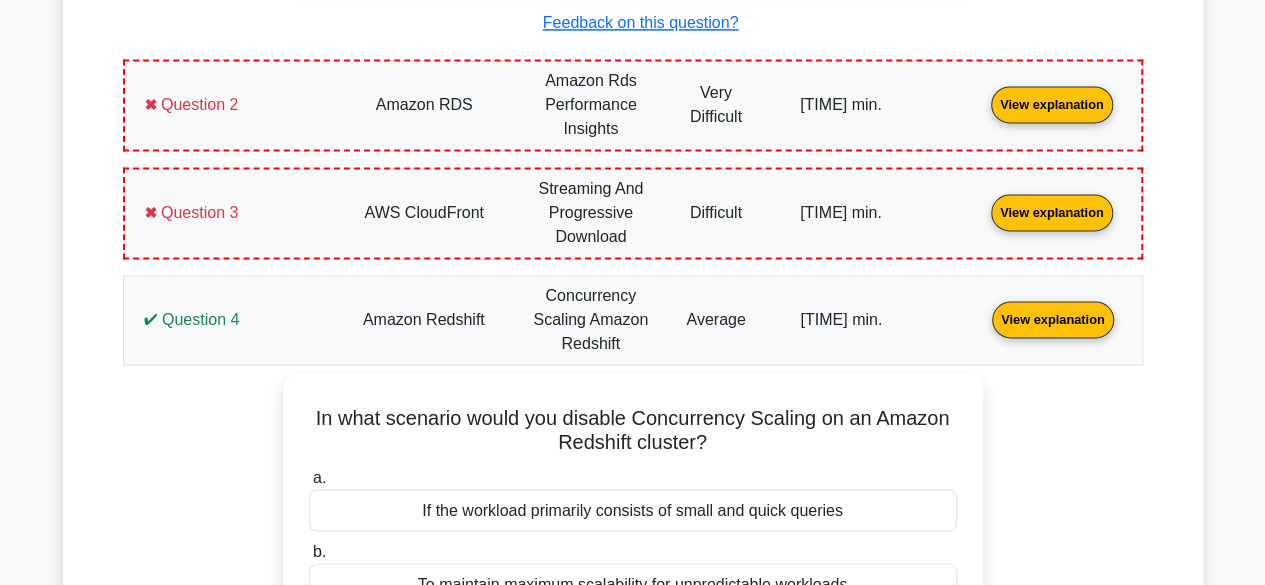 click on "View explanation" at bounding box center (1052, 211) 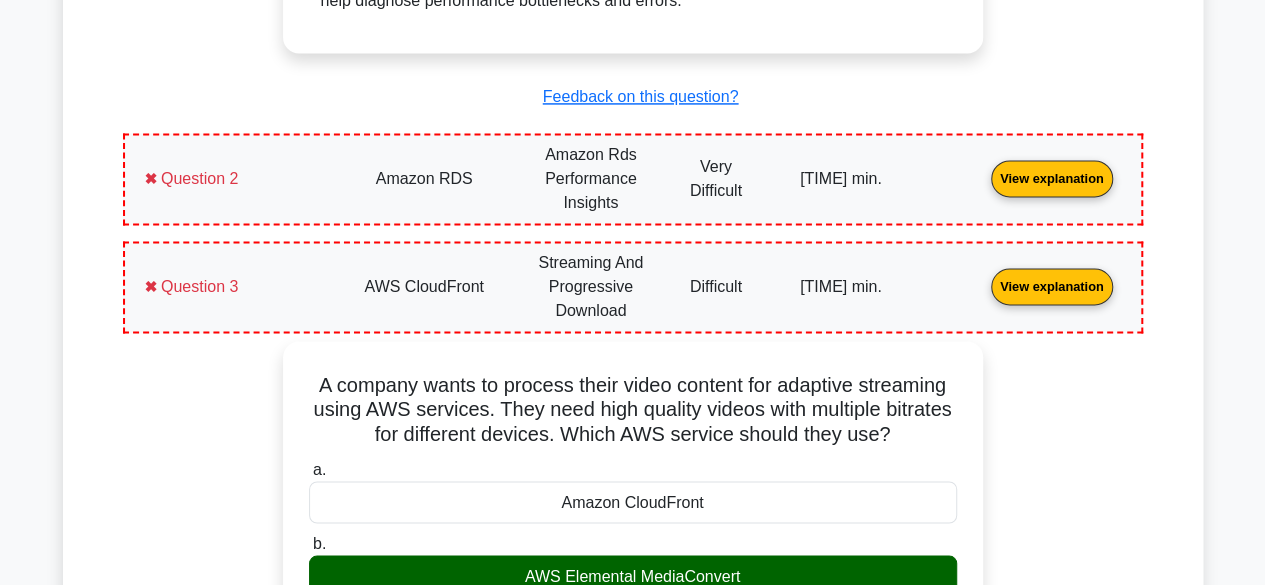 scroll, scrollTop: 1443, scrollLeft: 0, axis: vertical 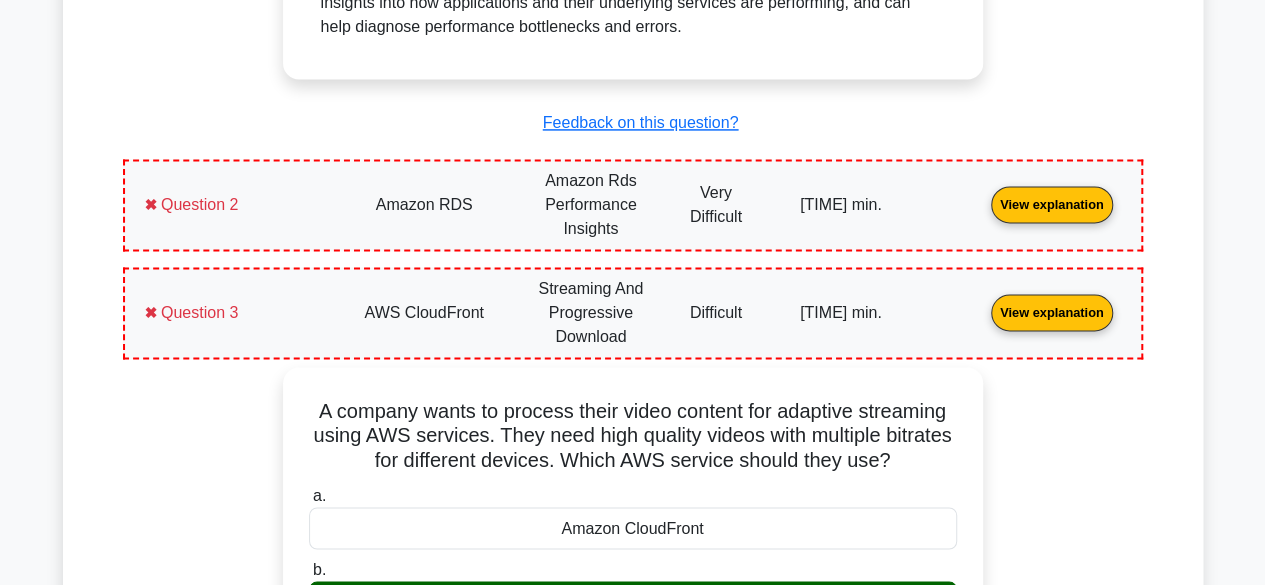 click on "View explanation" at bounding box center (1052, 203) 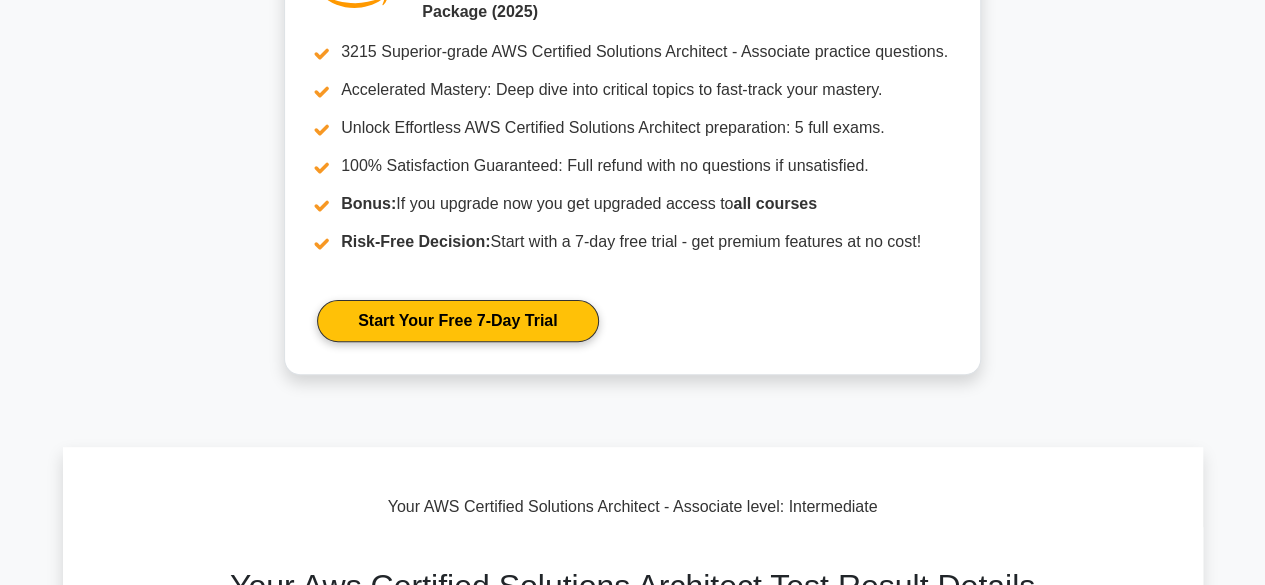 scroll, scrollTop: 82, scrollLeft: 0, axis: vertical 